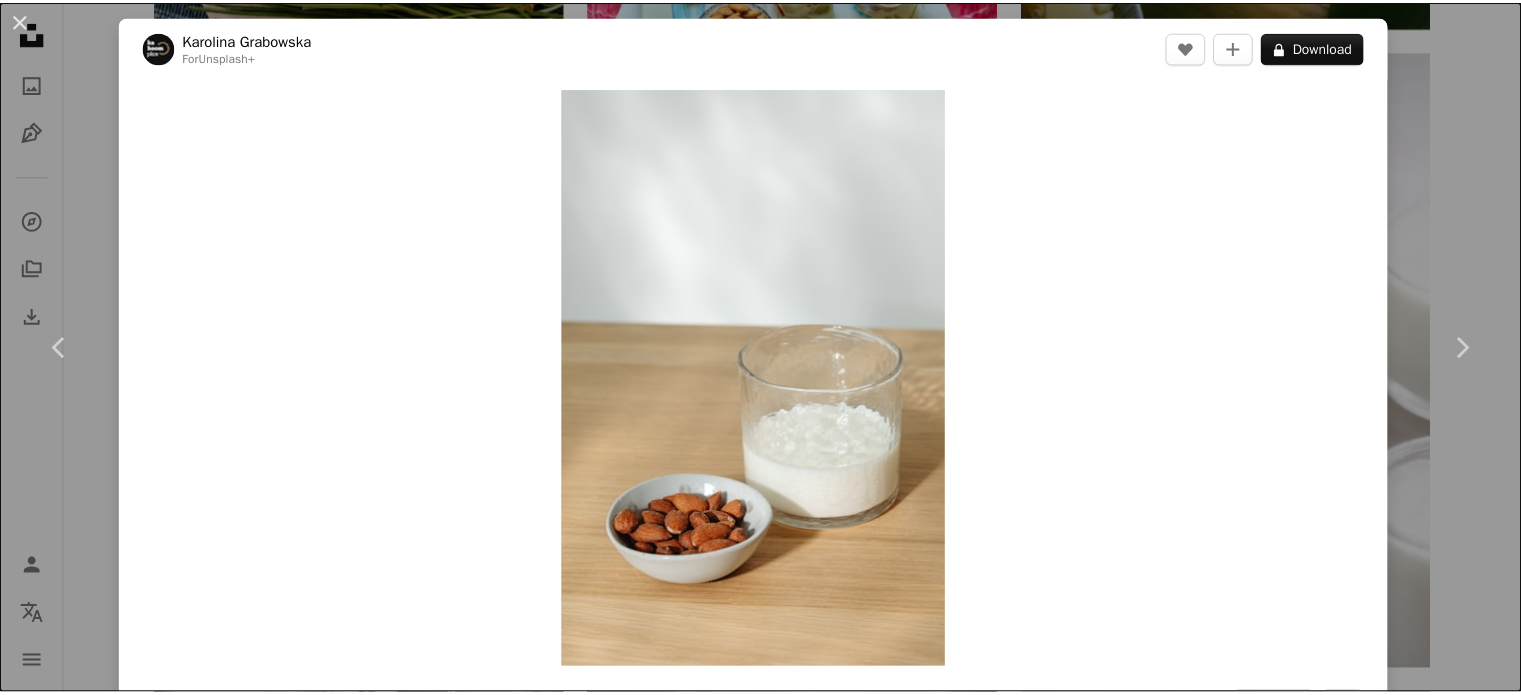 scroll, scrollTop: 2462, scrollLeft: 0, axis: vertical 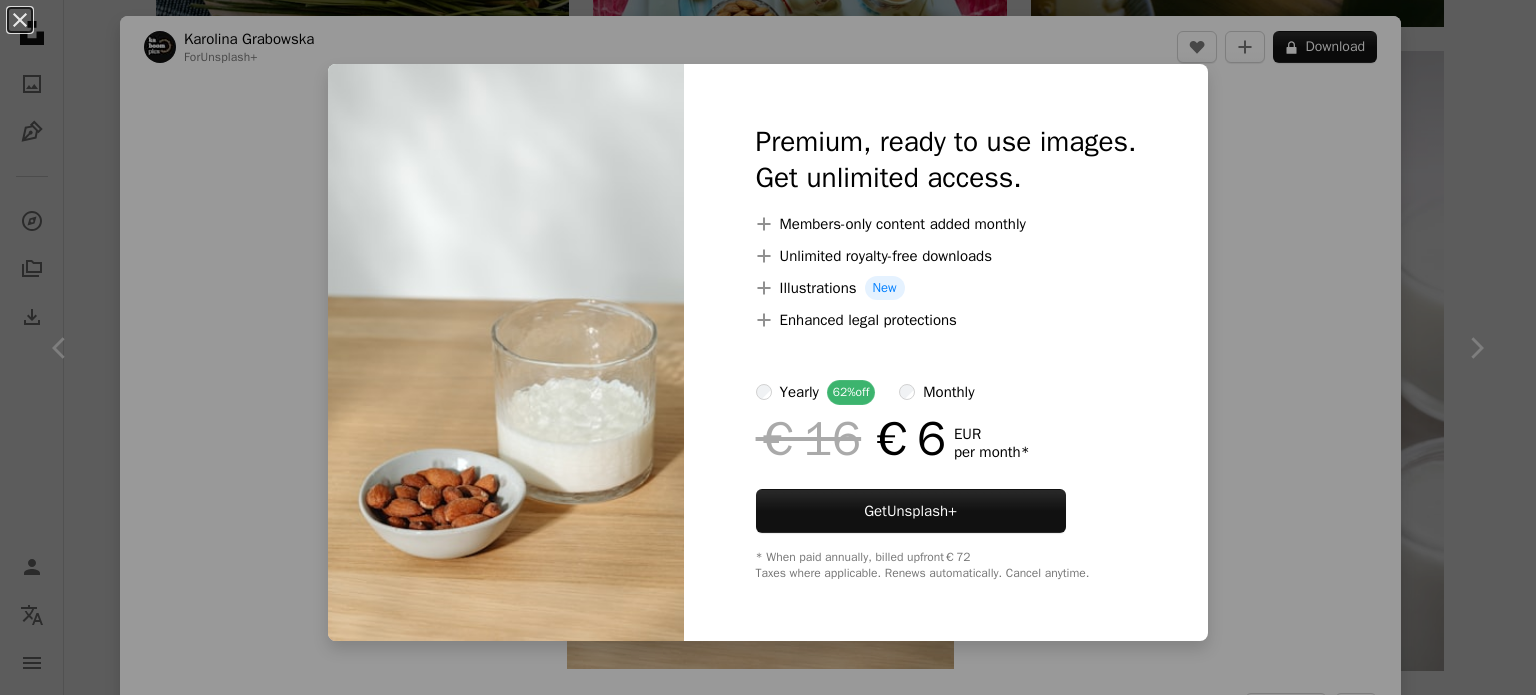 click on "An X shape Premium, ready to use images. Get unlimited access. A plus sign Members-only content added monthly A plus sign Unlimited royalty-free downloads A plus sign Illustrations  New A plus sign Enhanced legal protections yearly 62%  off monthly €16   €6 EUR per month * Get  Unsplash+ * When paid annually, billed upfront  €72 Taxes where applicable. Renews automatically. Cancel anytime." at bounding box center [768, 347] 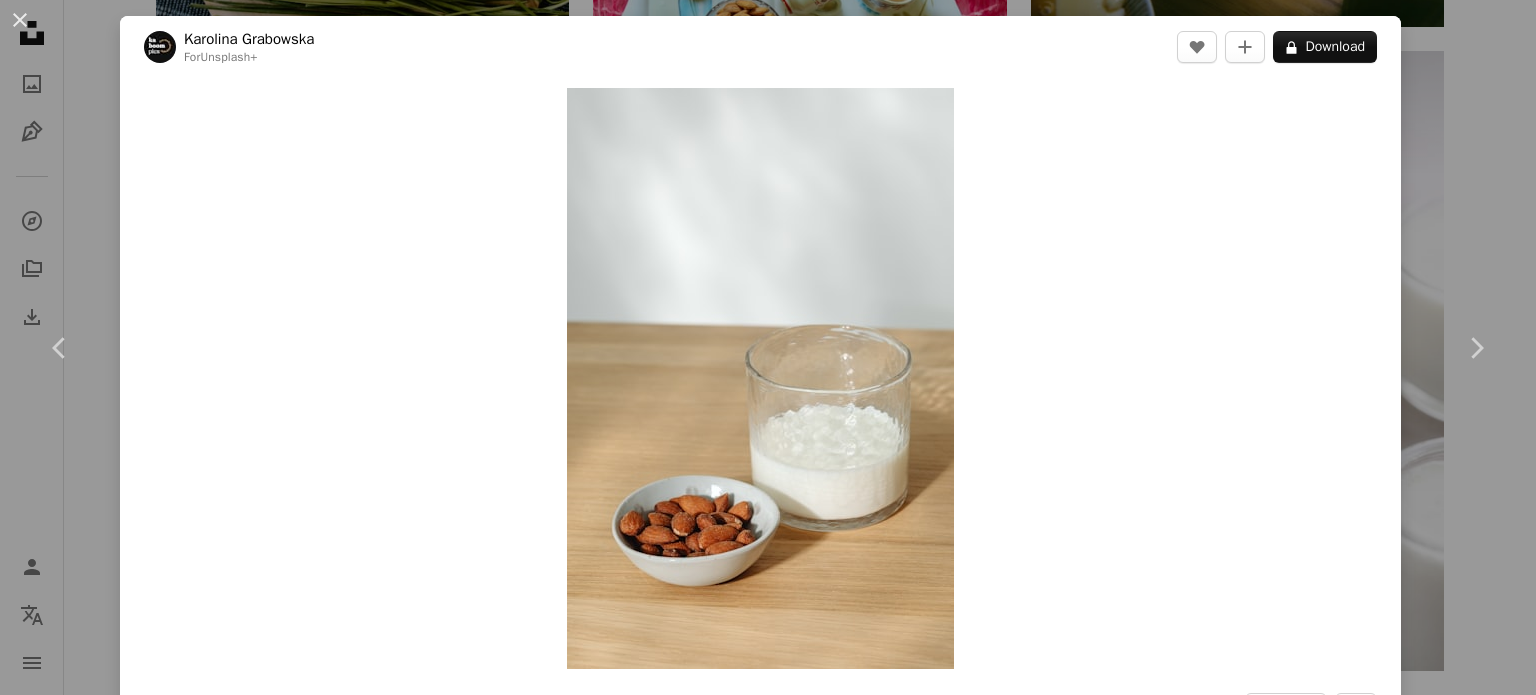 click on "[FIRST] [LAST]" at bounding box center (768, 347) 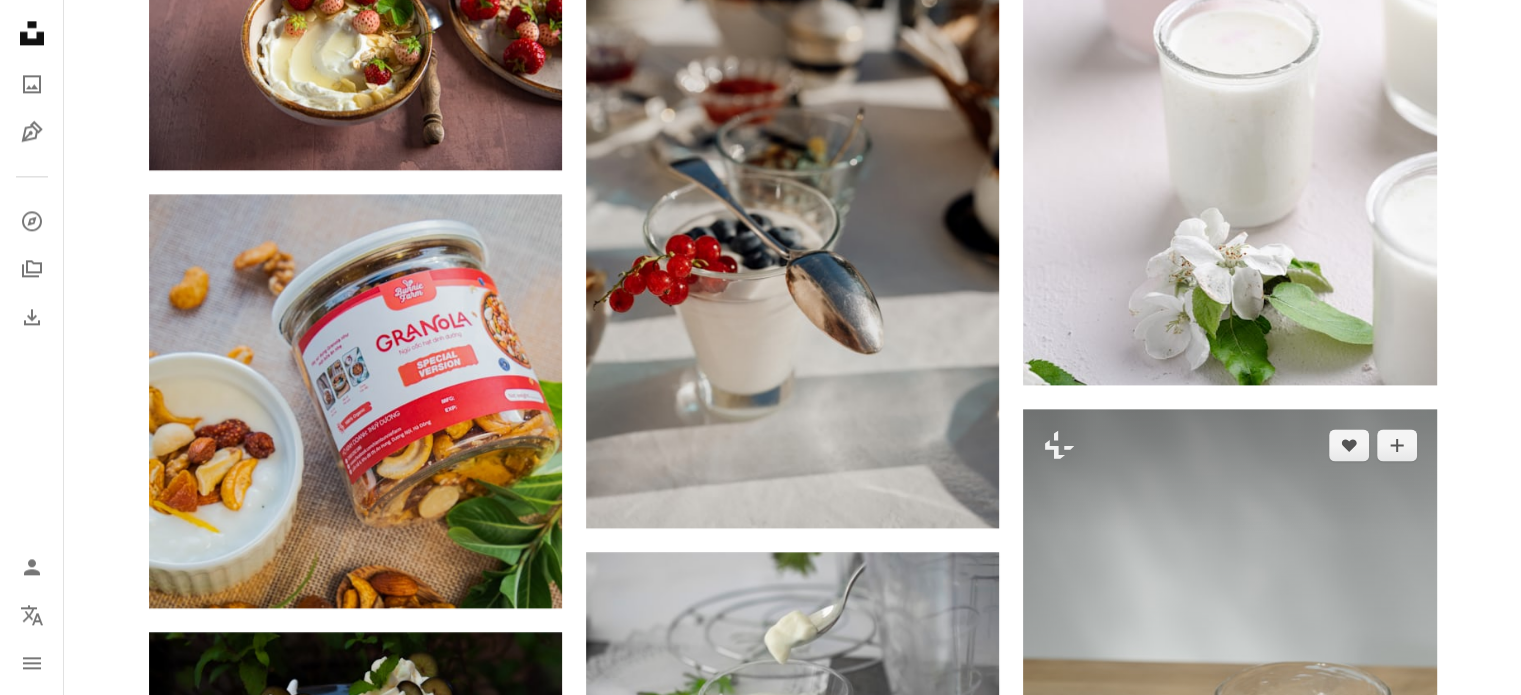 scroll, scrollTop: 2762, scrollLeft: 0, axis: vertical 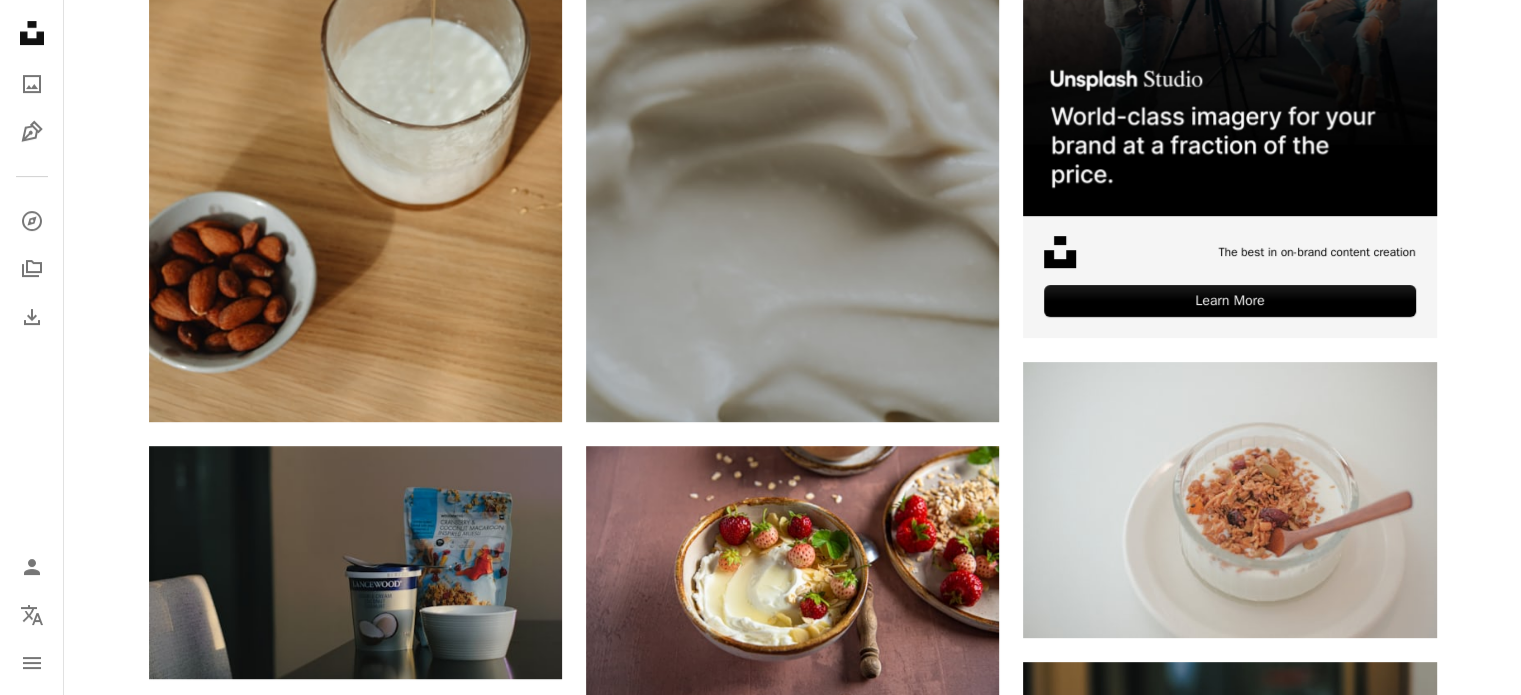 click at bounding box center (1229, 1055) 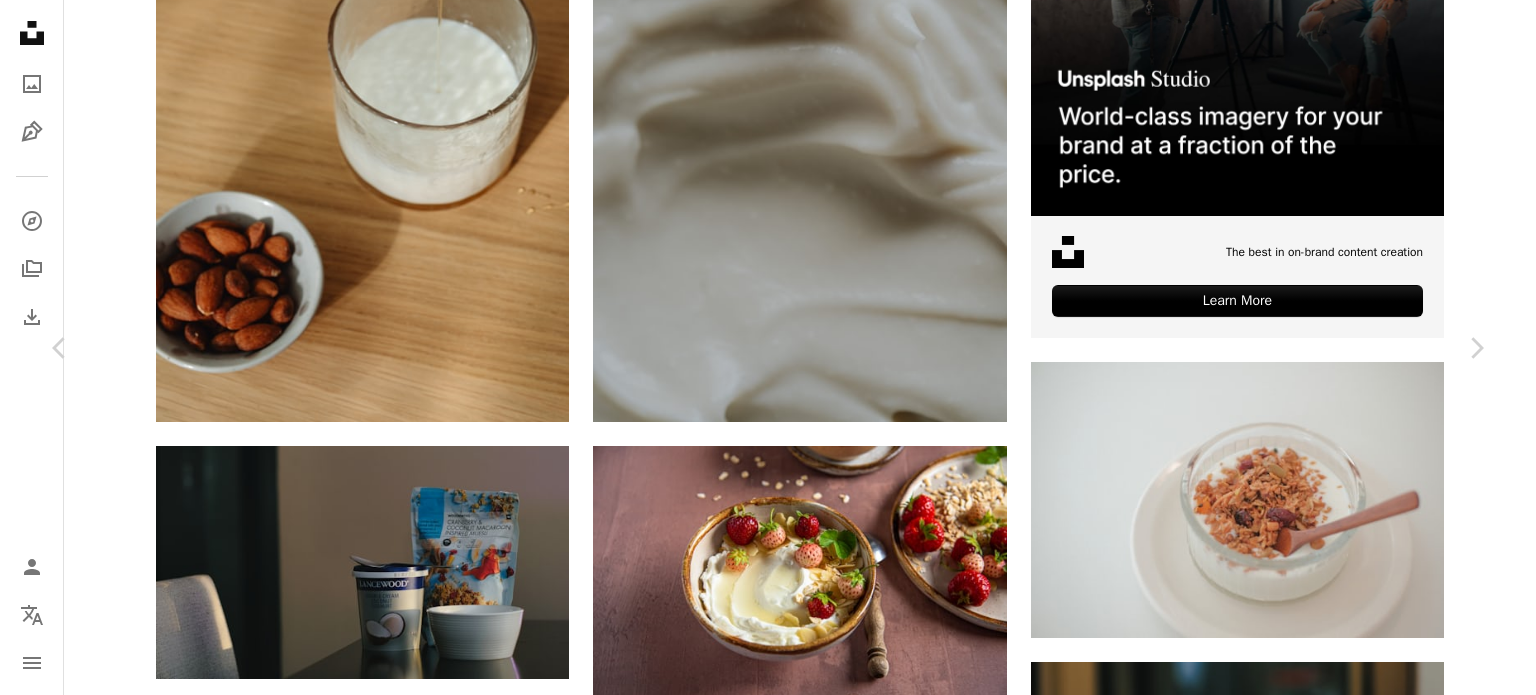 drag, startPoint x: 1456, startPoint y: 248, endPoint x: 1479, endPoint y: 215, distance: 40.22437 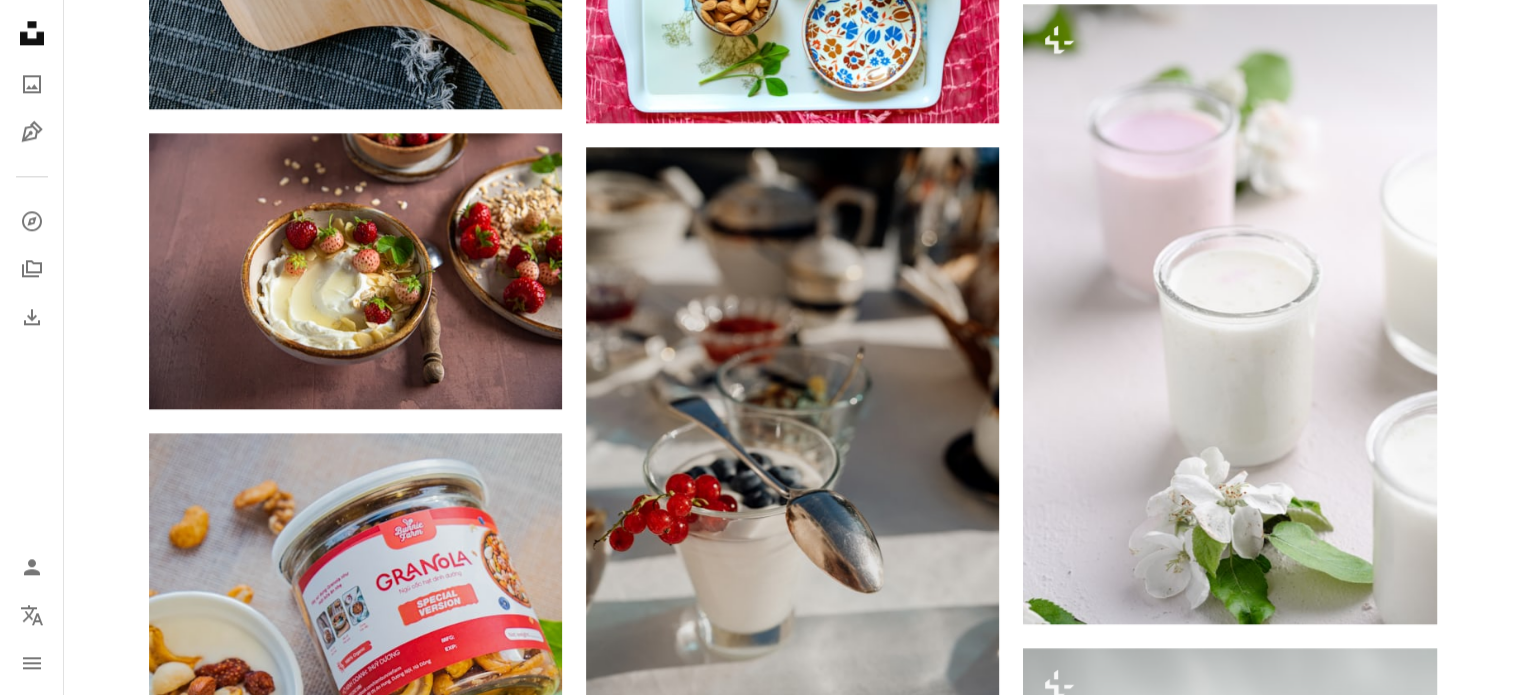 scroll, scrollTop: 2428, scrollLeft: 0, axis: vertical 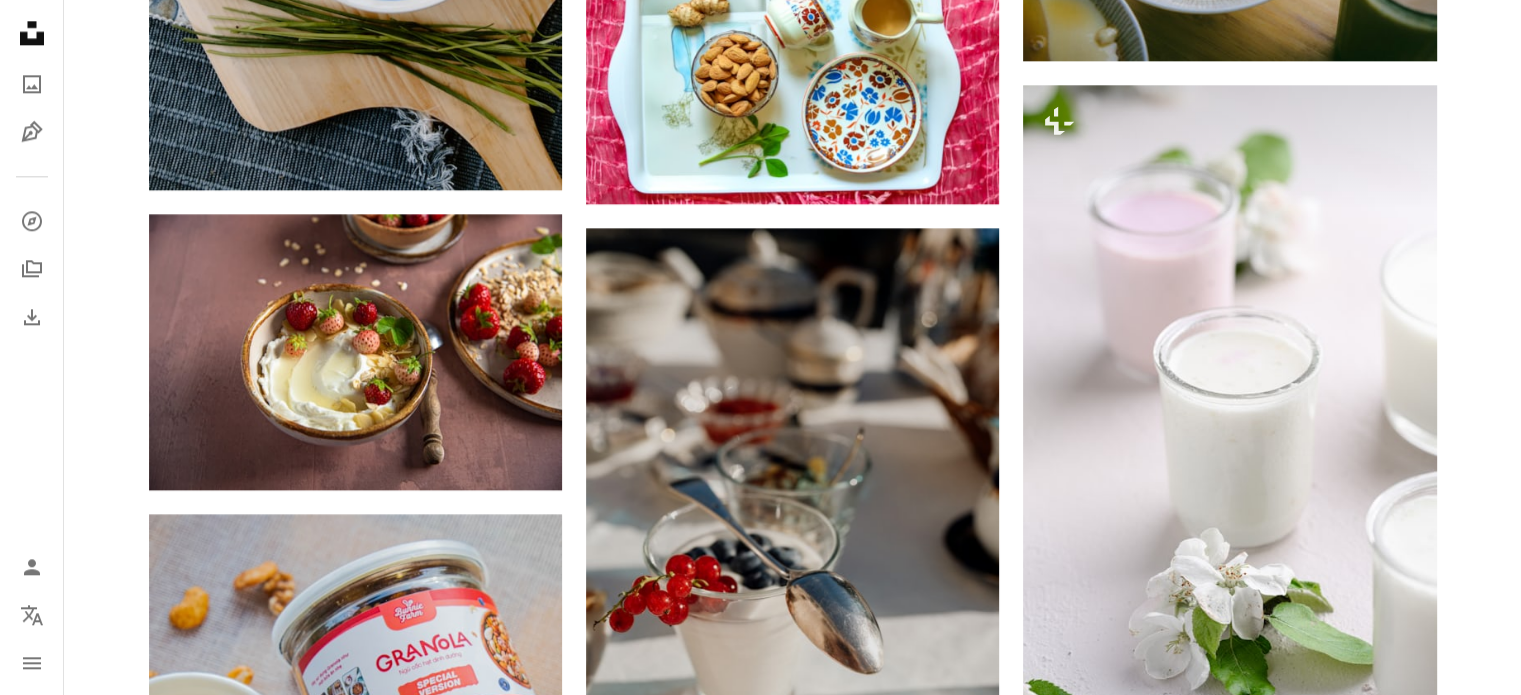 click at bounding box center (1229, 1039) 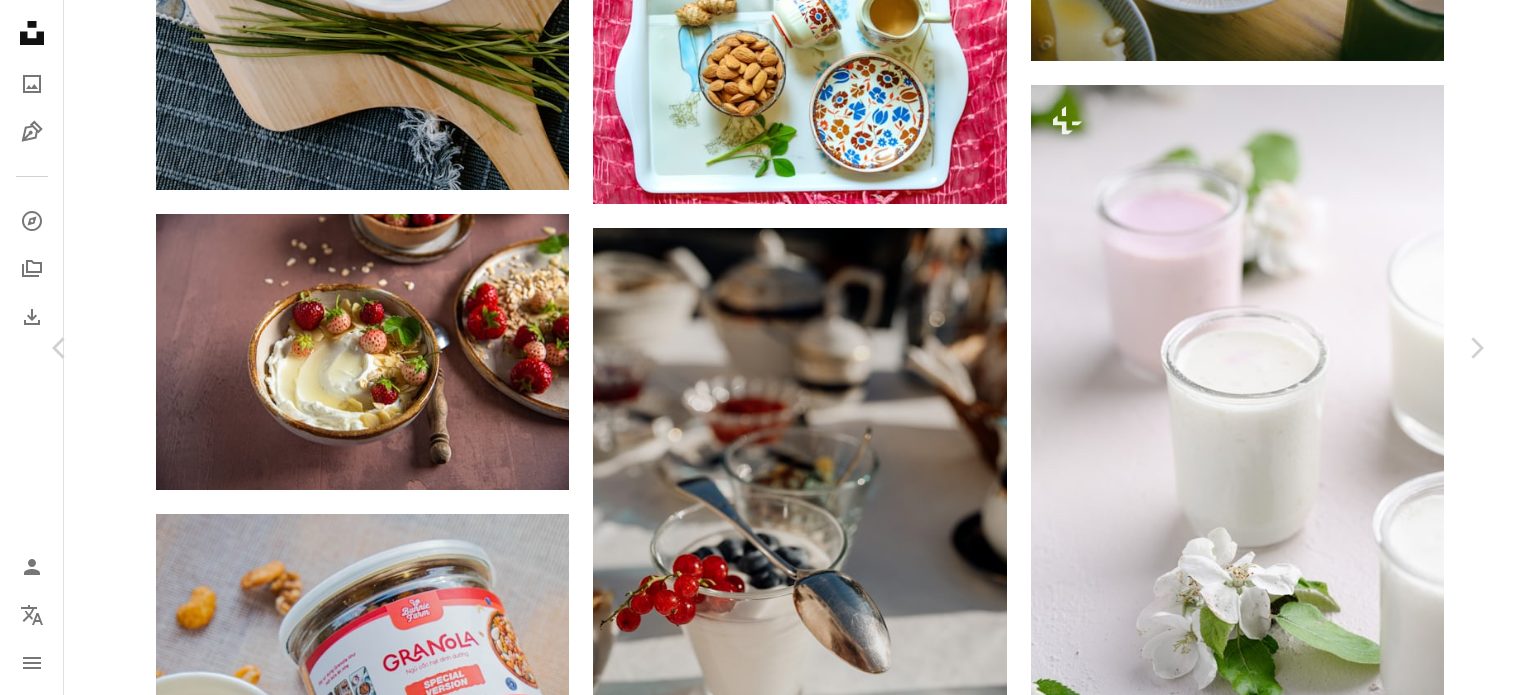 click on "[FIRST] [LAST]" at bounding box center (768, 5507) 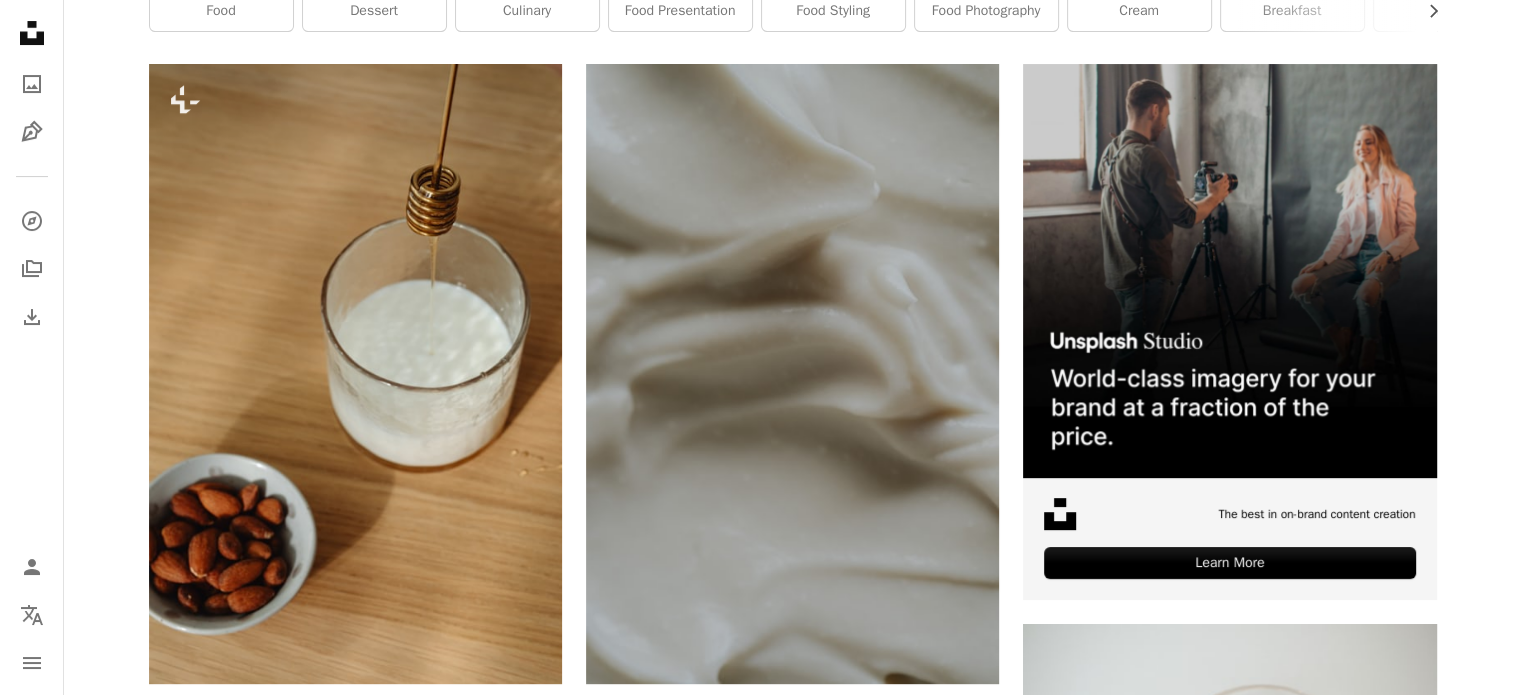 scroll, scrollTop: 0, scrollLeft: 0, axis: both 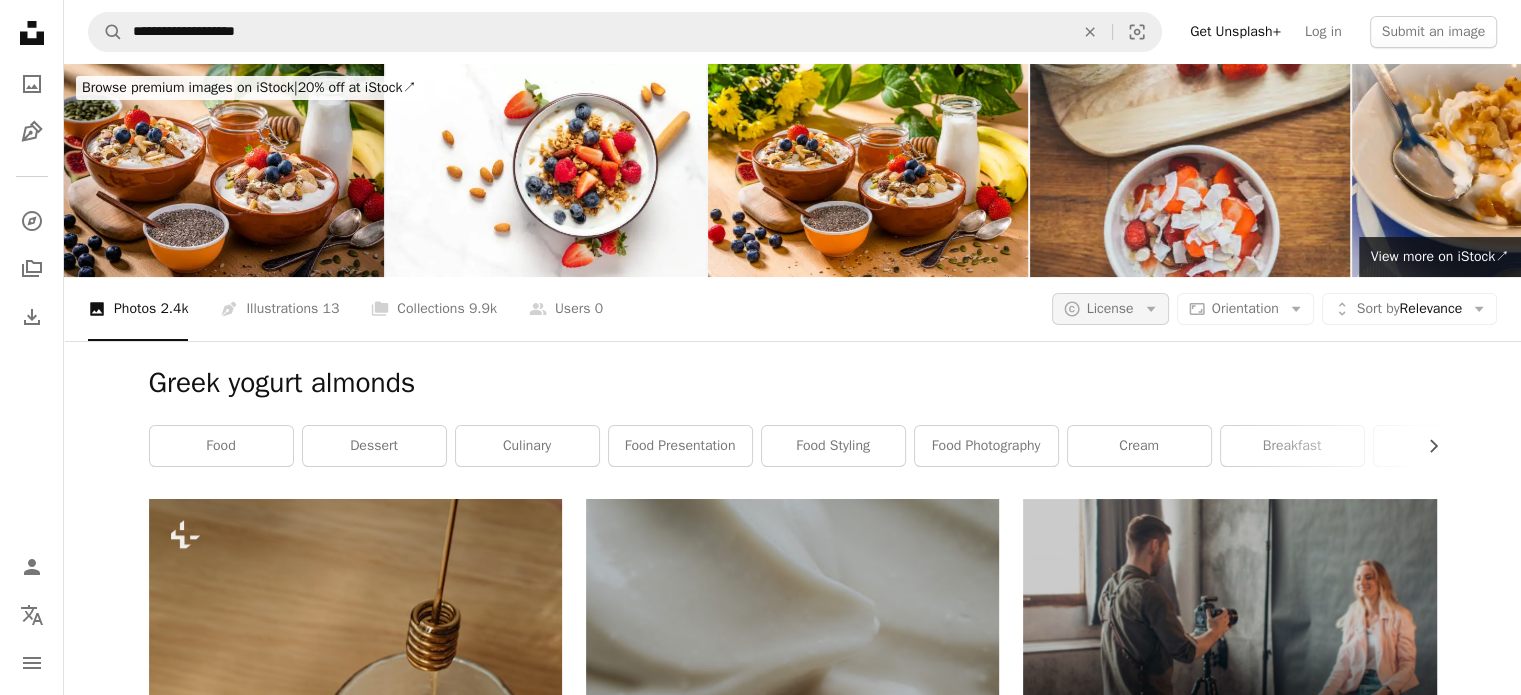 click on "Arrow down" 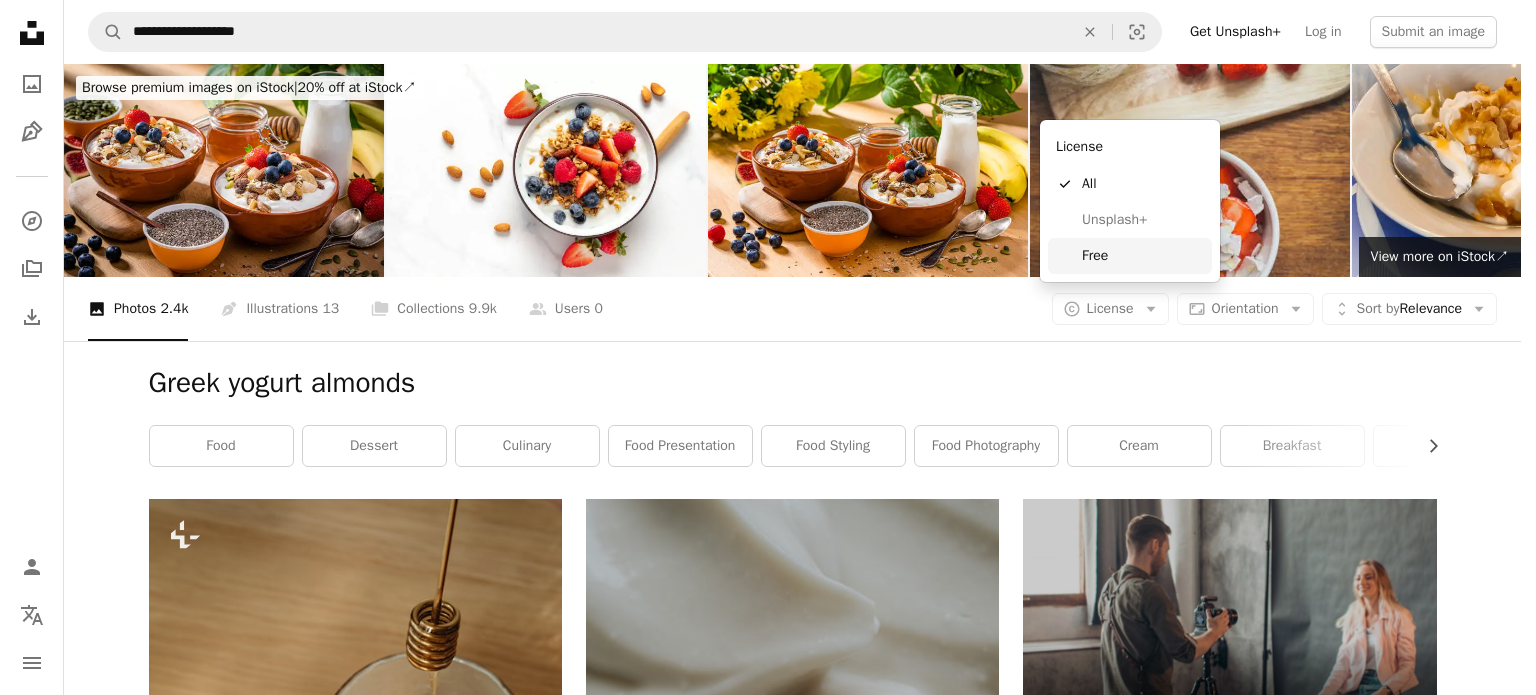 click on "Free" at bounding box center (1143, 256) 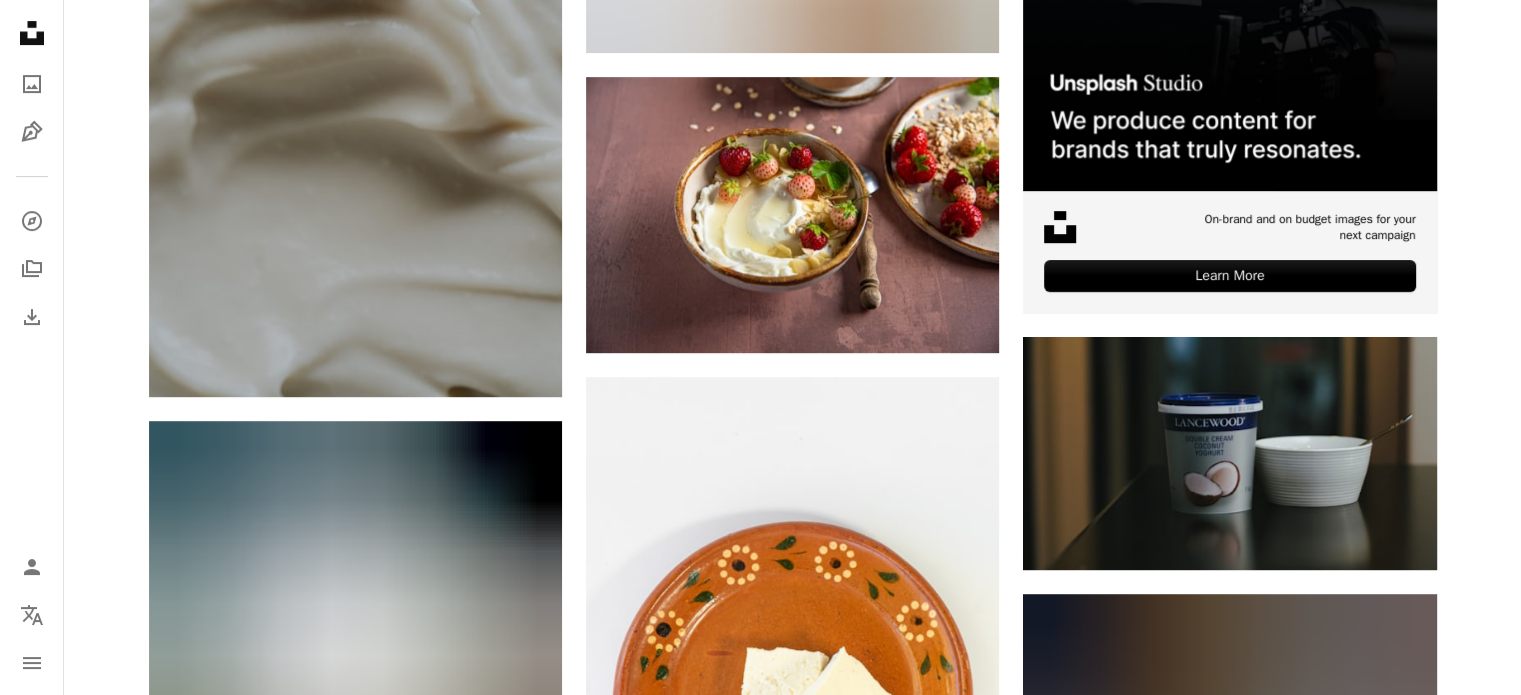 scroll, scrollTop: 900, scrollLeft: 0, axis: vertical 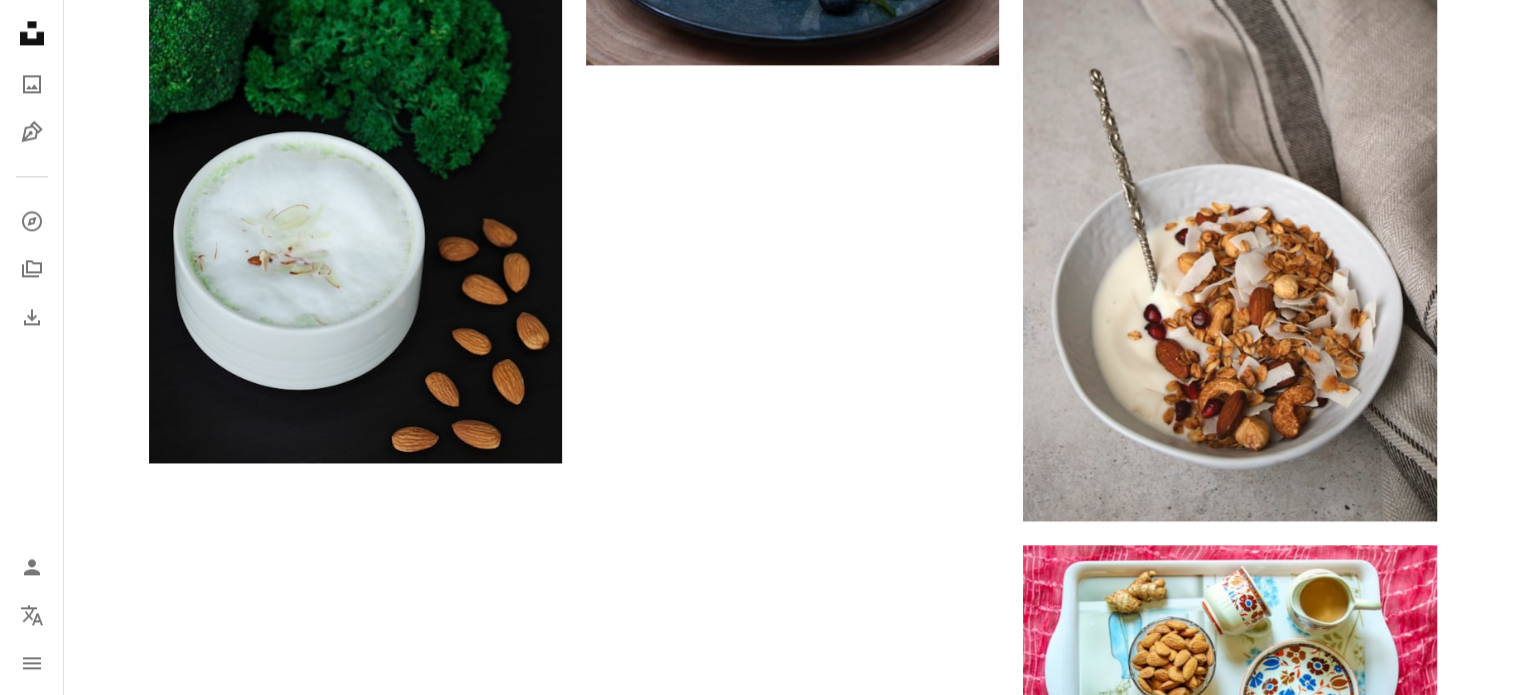 click on "Load more" at bounding box center (793, 871) 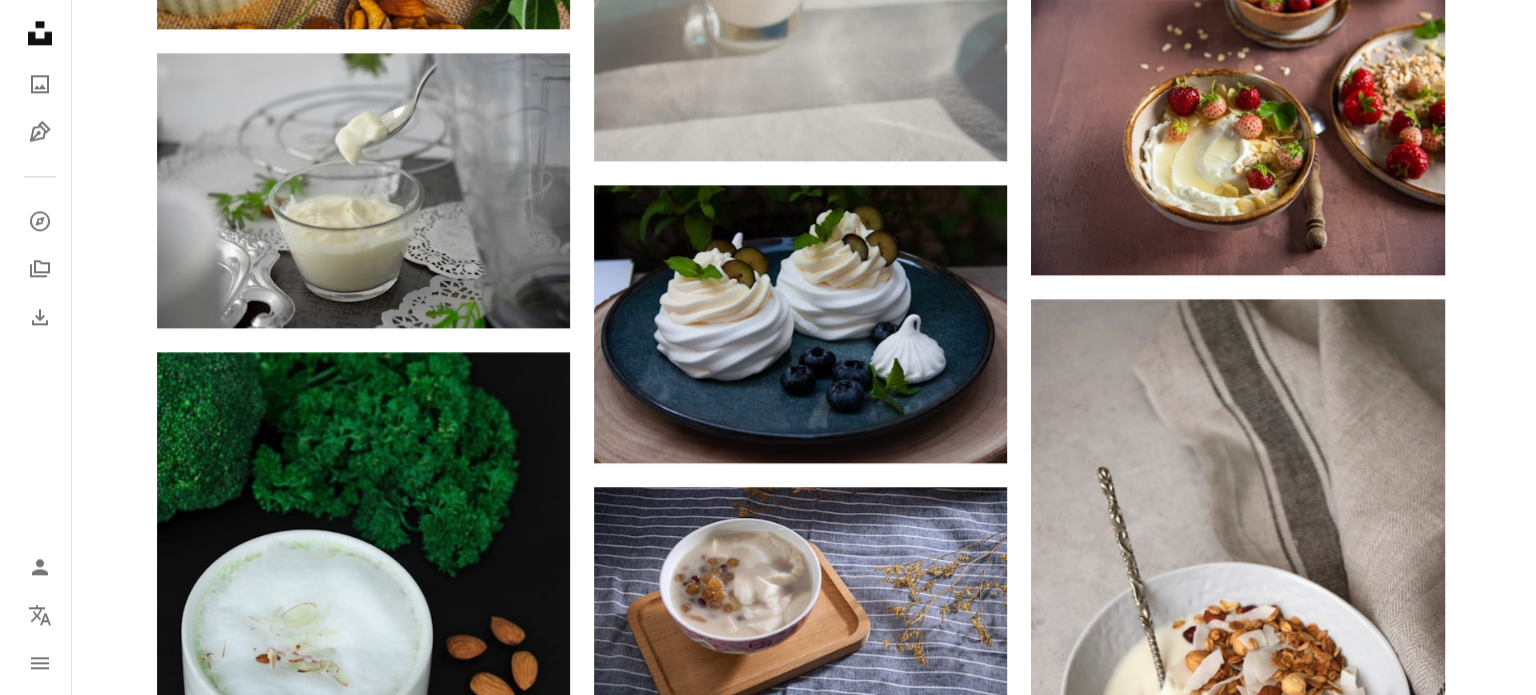 scroll, scrollTop: 2469, scrollLeft: 0, axis: vertical 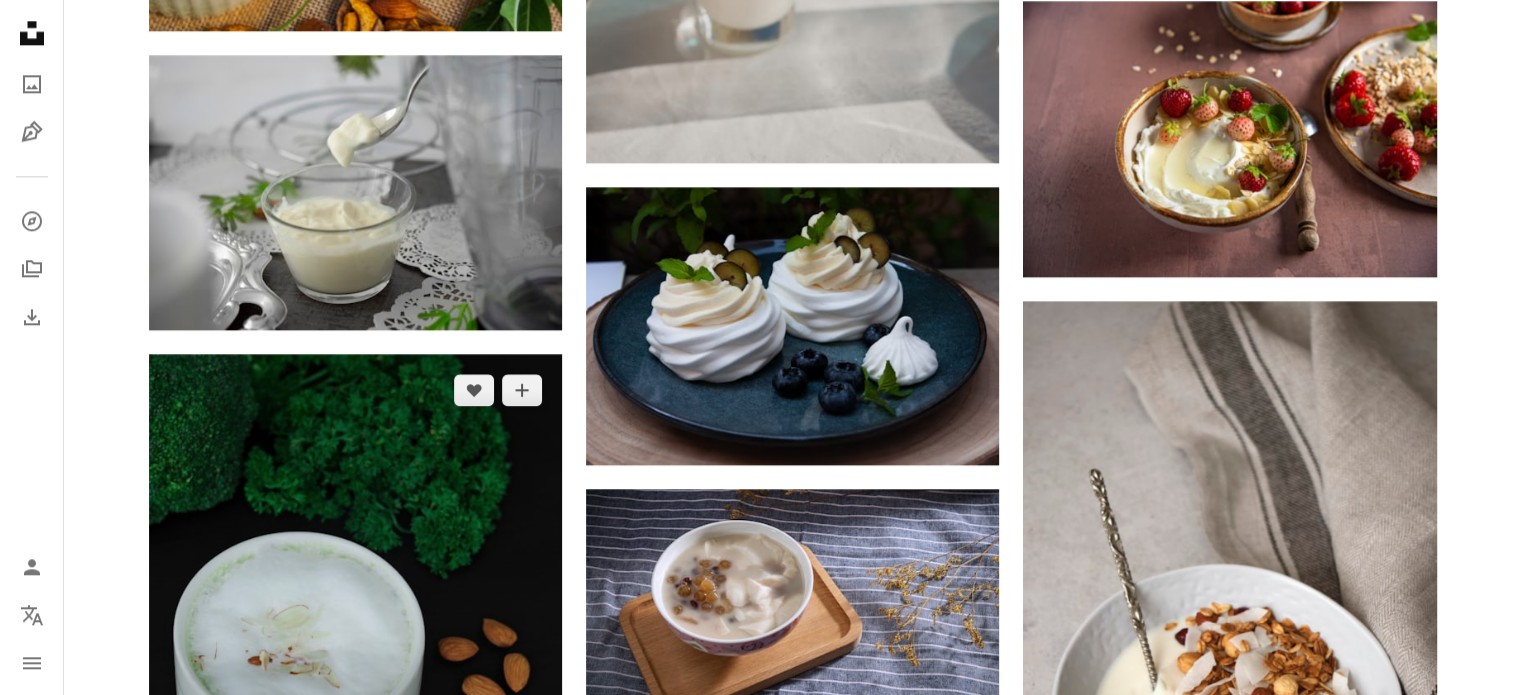 click at bounding box center [355, 608] 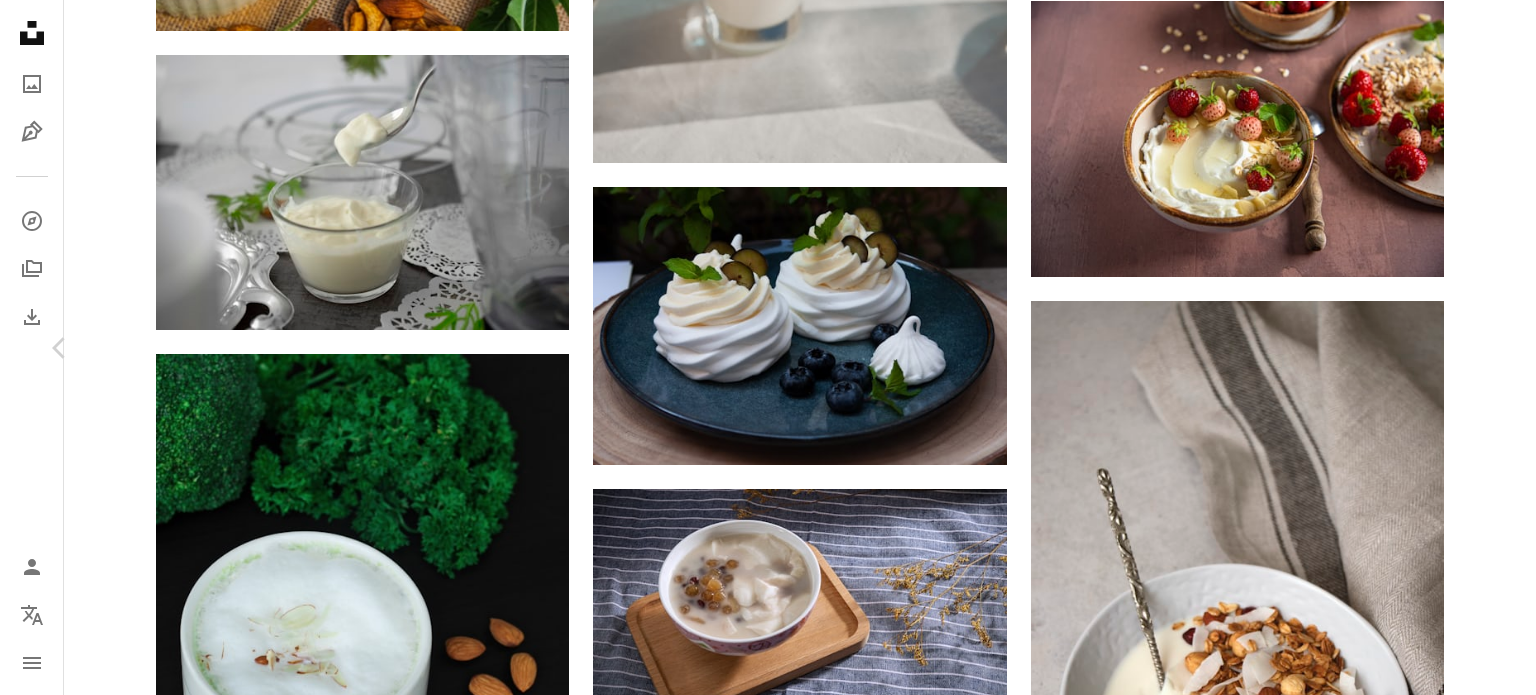 scroll, scrollTop: 400, scrollLeft: 0, axis: vertical 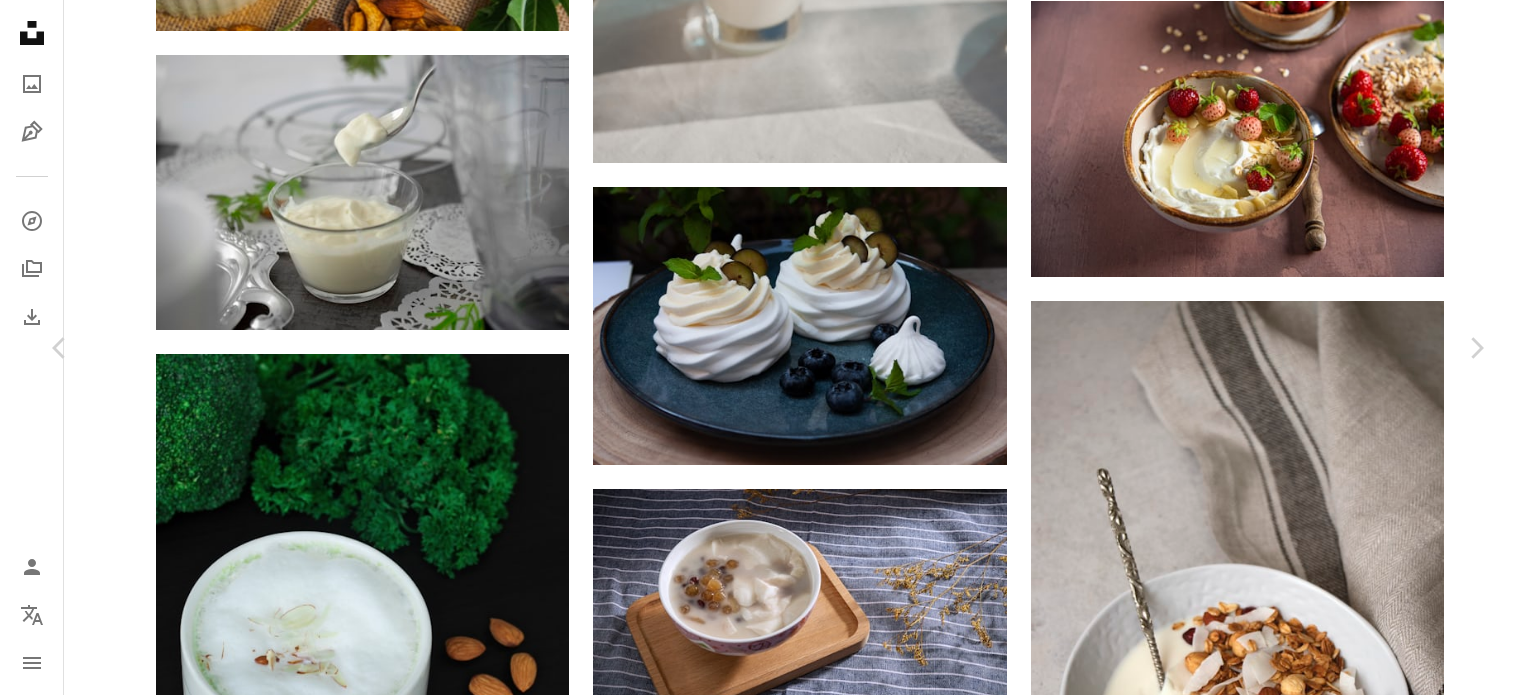 click on "An X shape Chevron left Chevron right [FIRST] [LAST] color0911 A heart A plus sign Download free Chevron down Zoom in Views 9,610 Downloads 80 A forward-right arrow Share Info icon Info More Actions Almond Tofu Calendar outlined Published on  [MONTH] [DAY], [YEAR] Camera Canon, EOS 5D Mark IV Safety Free to use under the  Unsplash License food home decor meal dish bowl Free pictures Browse premium related images on iStock  |  Save 20% with code UNSPLASH20 View more on iStock  ↗ Related images A heart A plus sign [FIRST] [LAST] Arrow pointing down Plus sign for Unsplash+ A heart A plus sign [FIRST] [LAST] For  Unsplash+ A lock Download A heart A plus sign [FIRST] [LAST] Available for hire A checkmark inside of a circle Arrow pointing down A heart A plus sign [FIRST] [LAST] Arrow pointing down Plus sign for Unsplash+ A heart A plus sign [FIRST] [LAST] For  Unsplash+ A lock Download A heart A plus sign [FIRST] [LAST] Arrow pointing down A heart A plus sign [FIRST] [LAST] Arrow pointing down A heart A plus sign [FIRST] [LAST] Arrow pointing down A heart A plus sign [FIRST] [LAST]" at bounding box center (768, 4782) 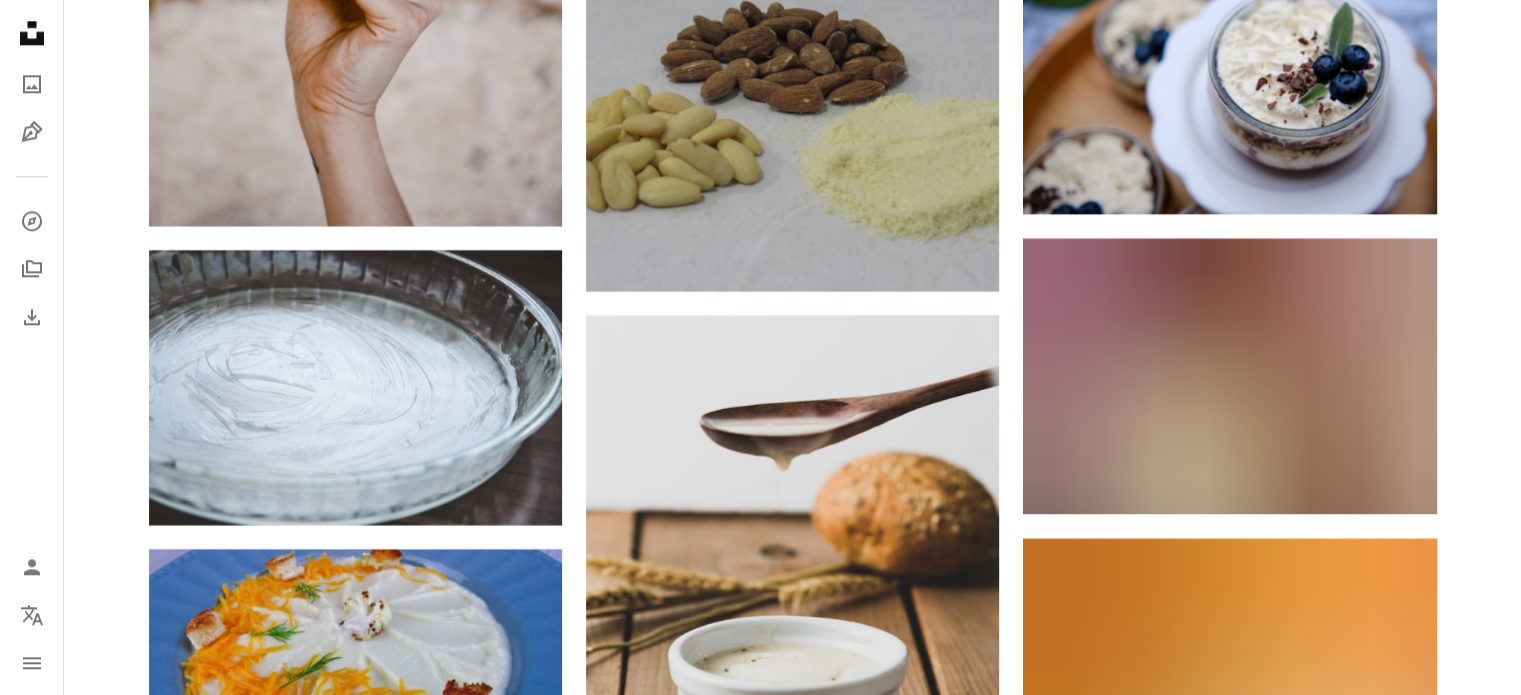 scroll, scrollTop: 10169, scrollLeft: 0, axis: vertical 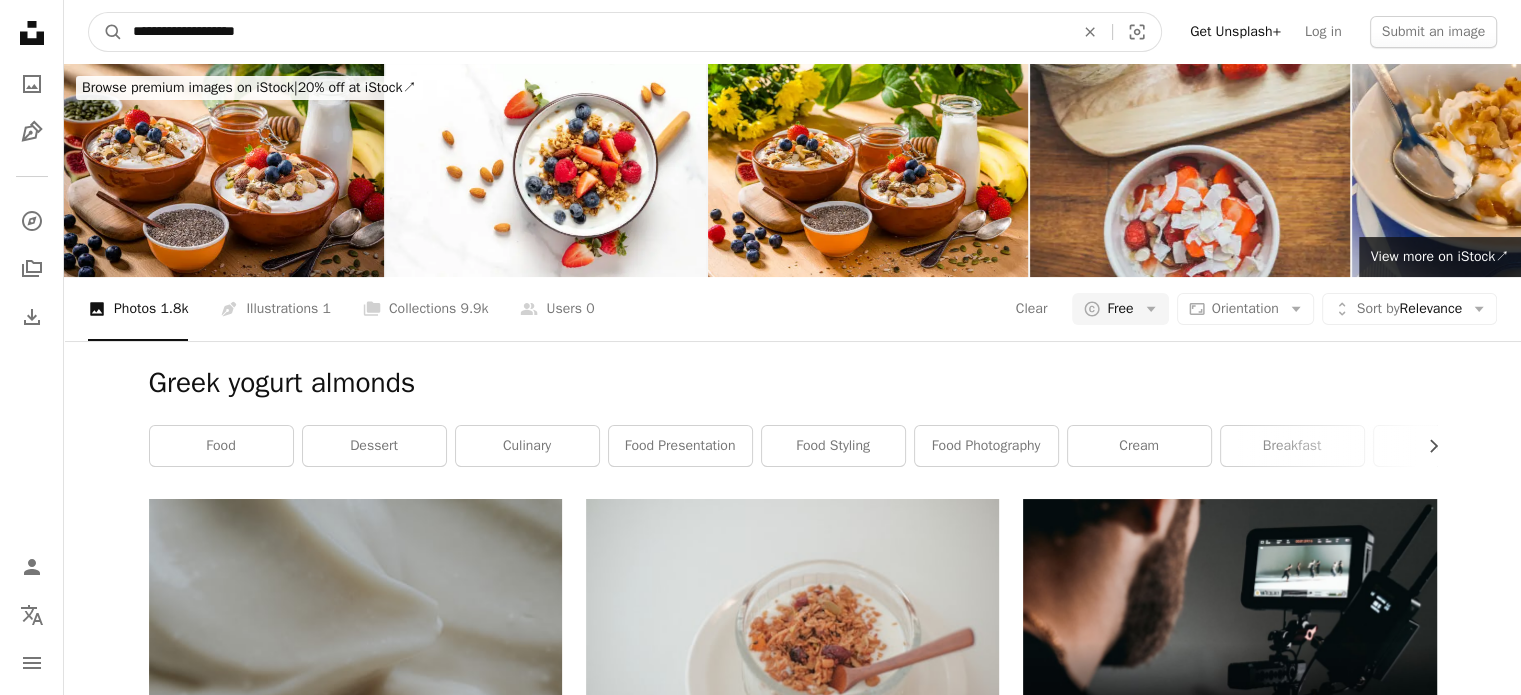 drag, startPoint x: 316, startPoint y: 34, endPoint x: 146, endPoint y: 37, distance: 170.02647 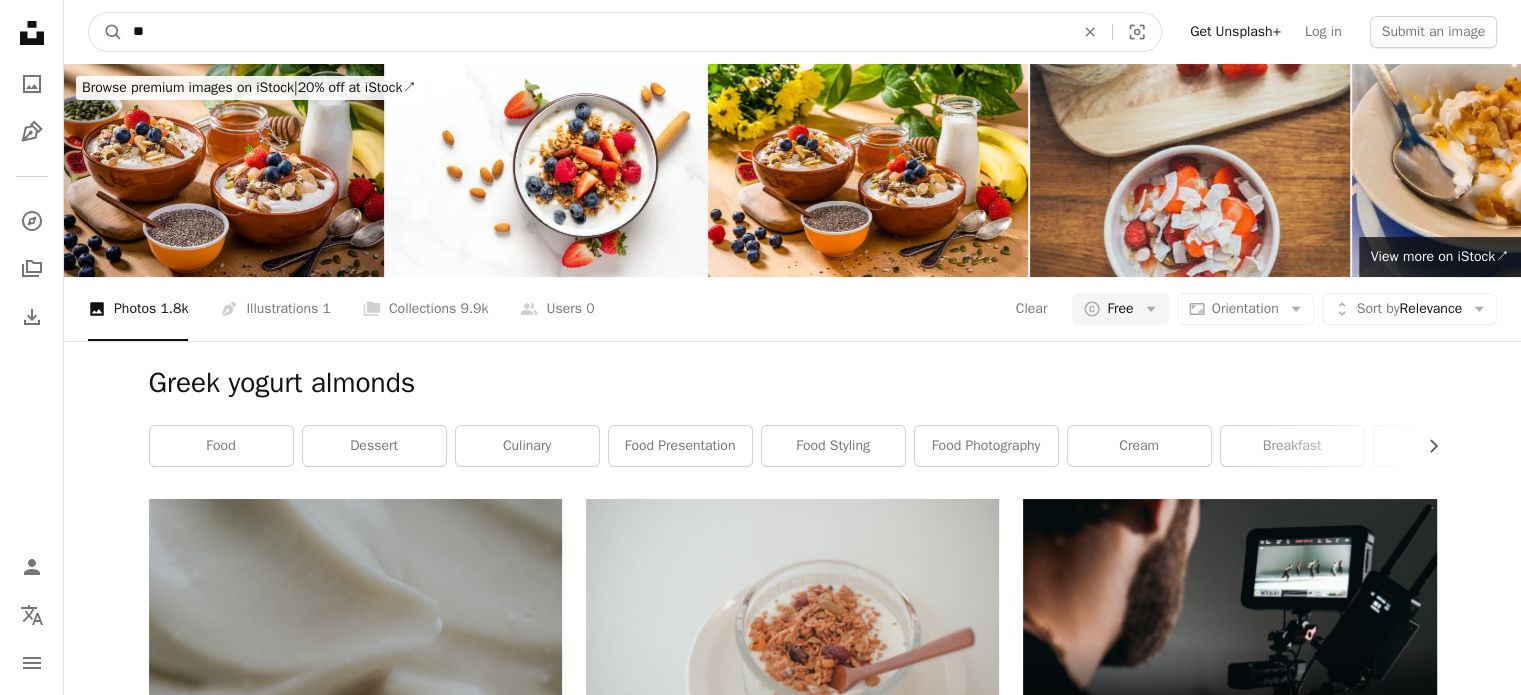 type on "*" 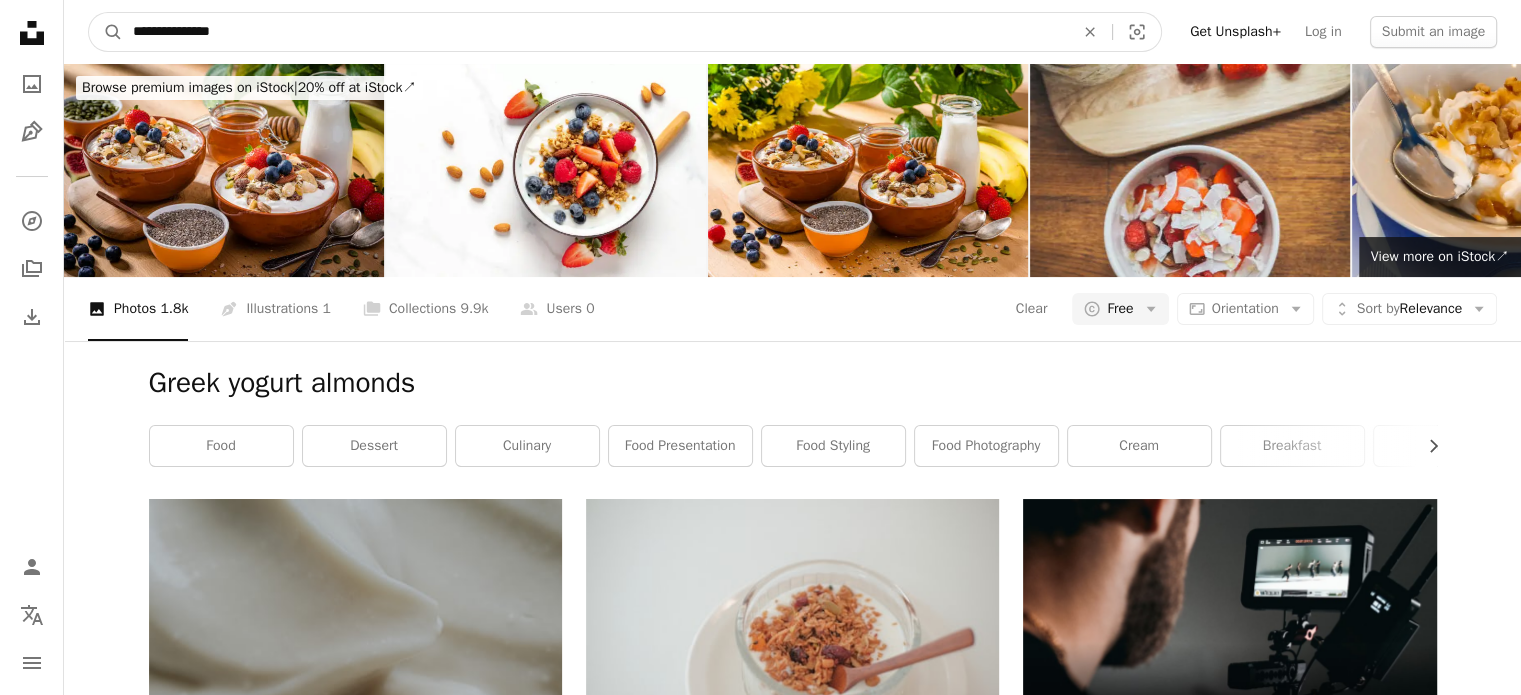 type on "**********" 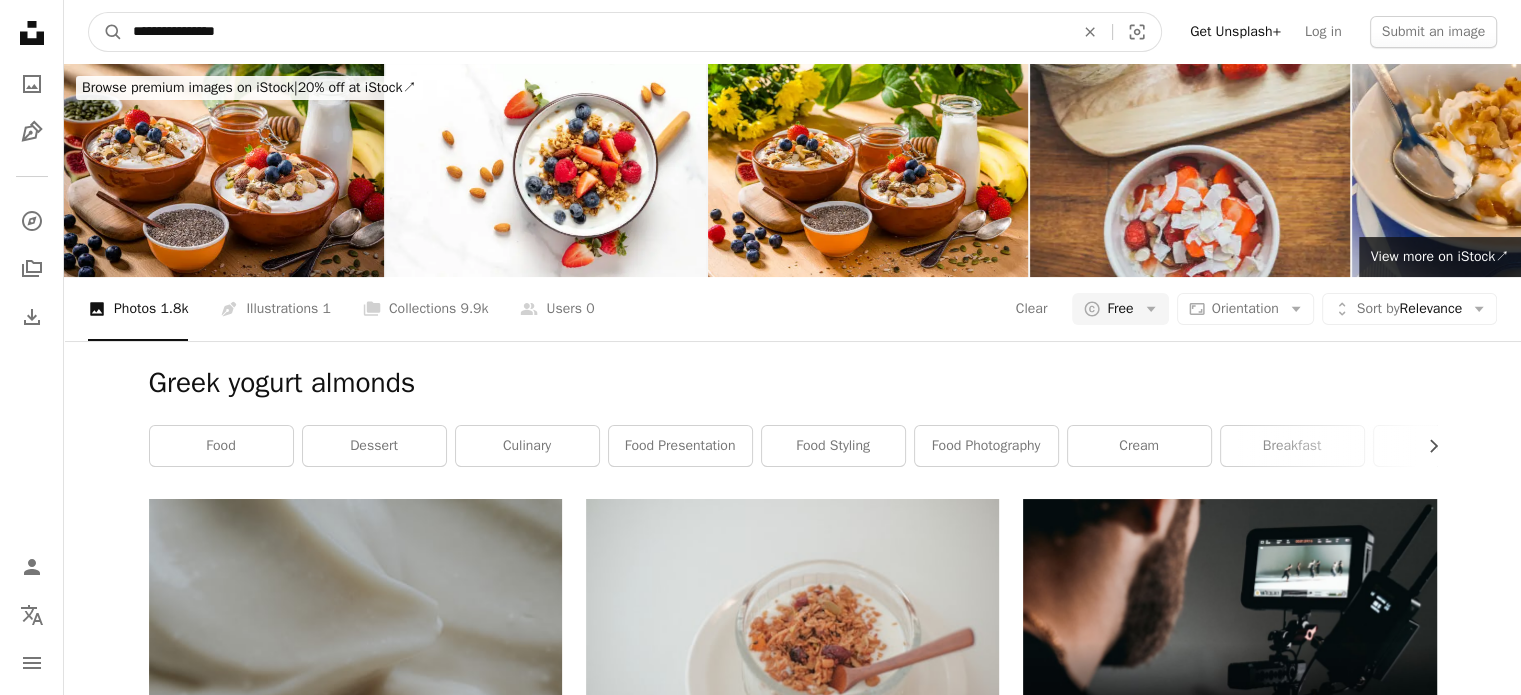 click on "A magnifying glass" at bounding box center [106, 32] 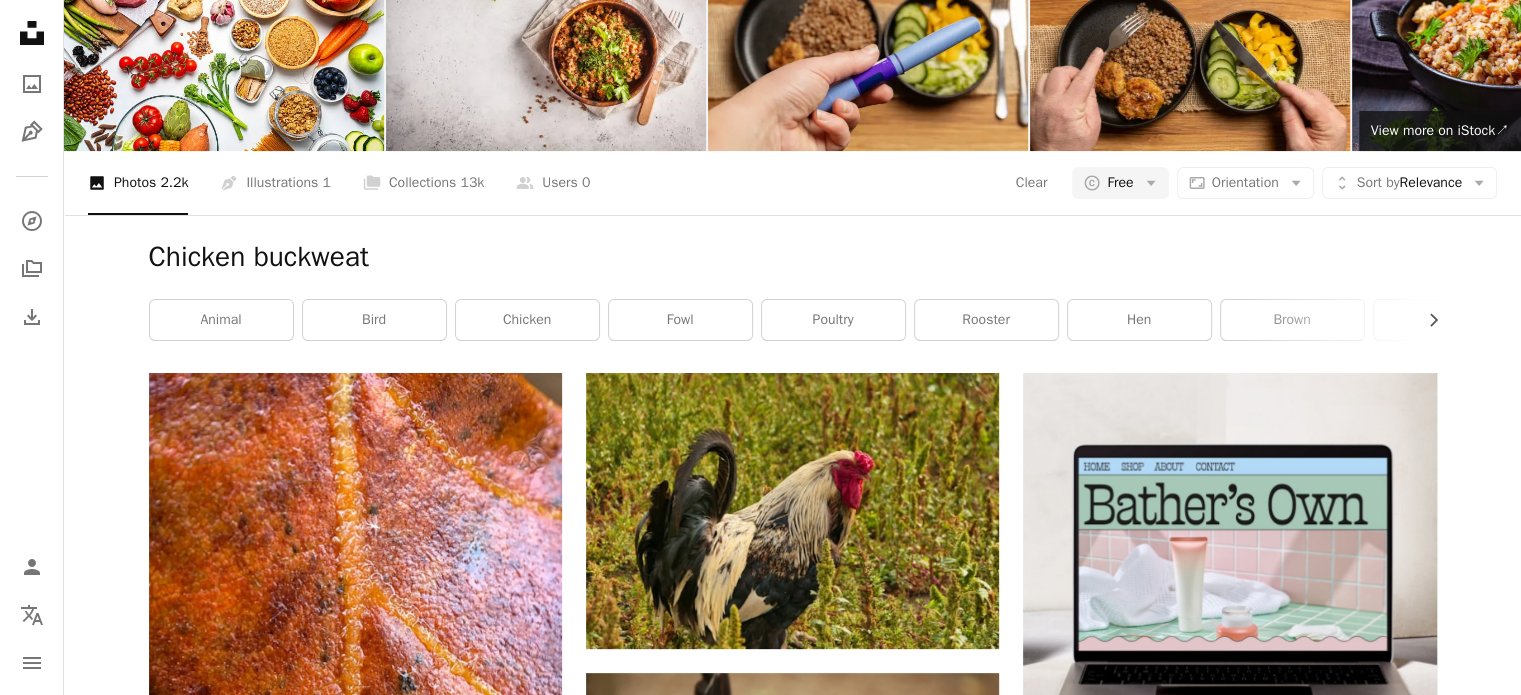 scroll, scrollTop: 0, scrollLeft: 0, axis: both 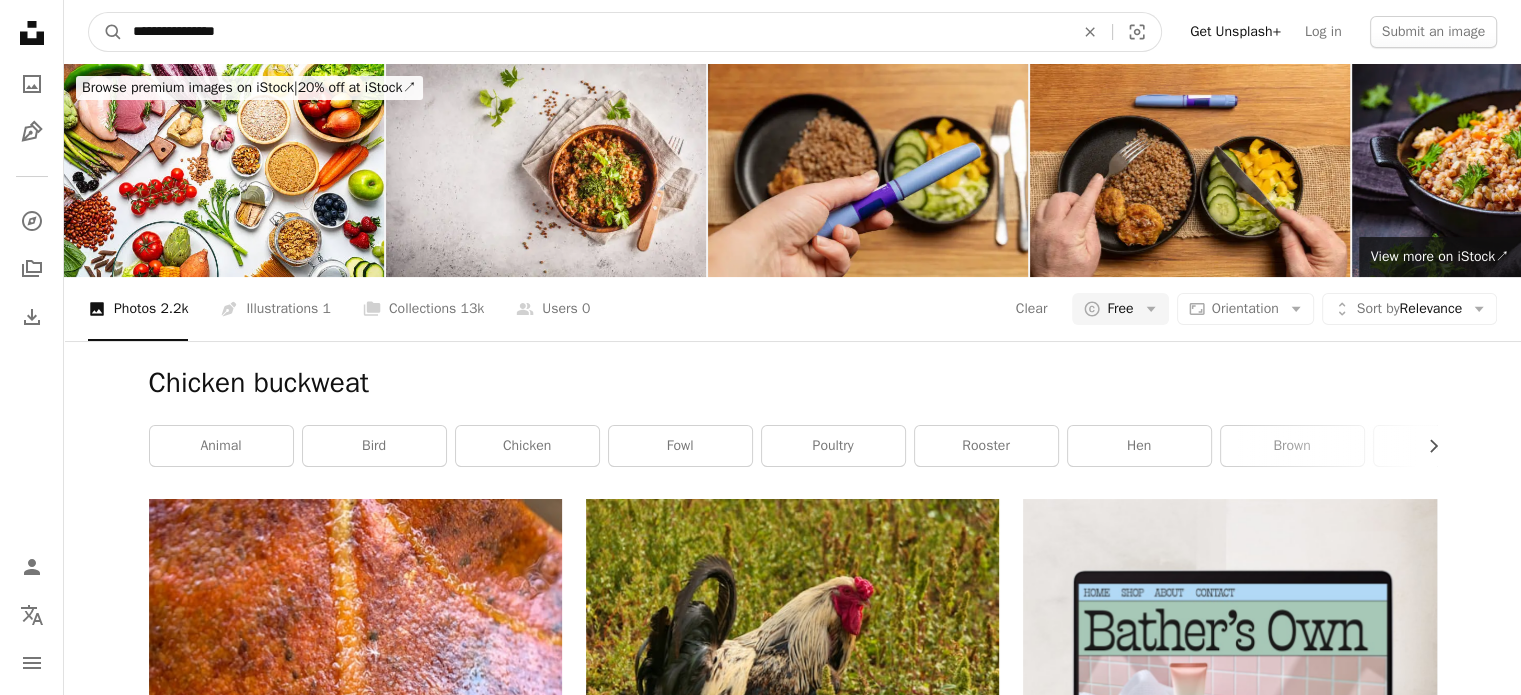 click on "**********" at bounding box center (595, 32) 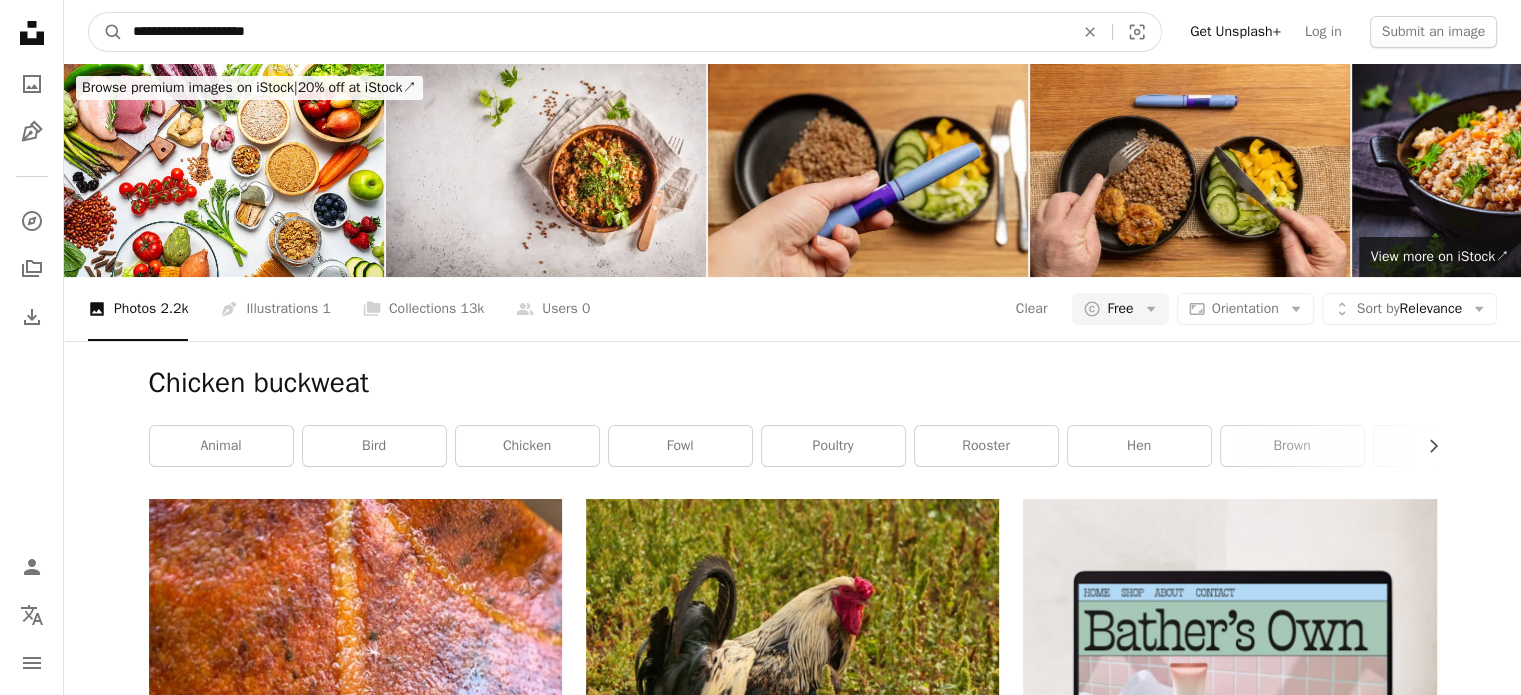 type on "**********" 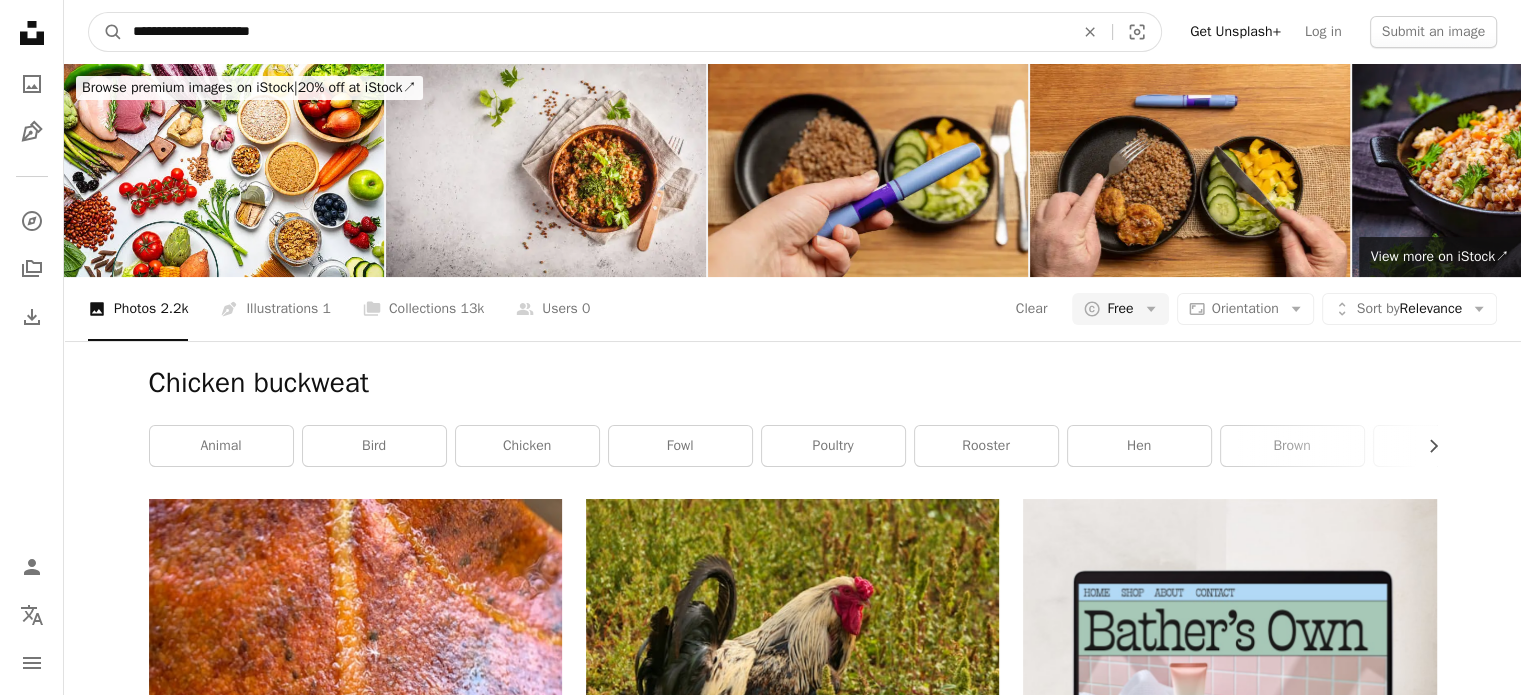 click on "A magnifying glass" at bounding box center (106, 32) 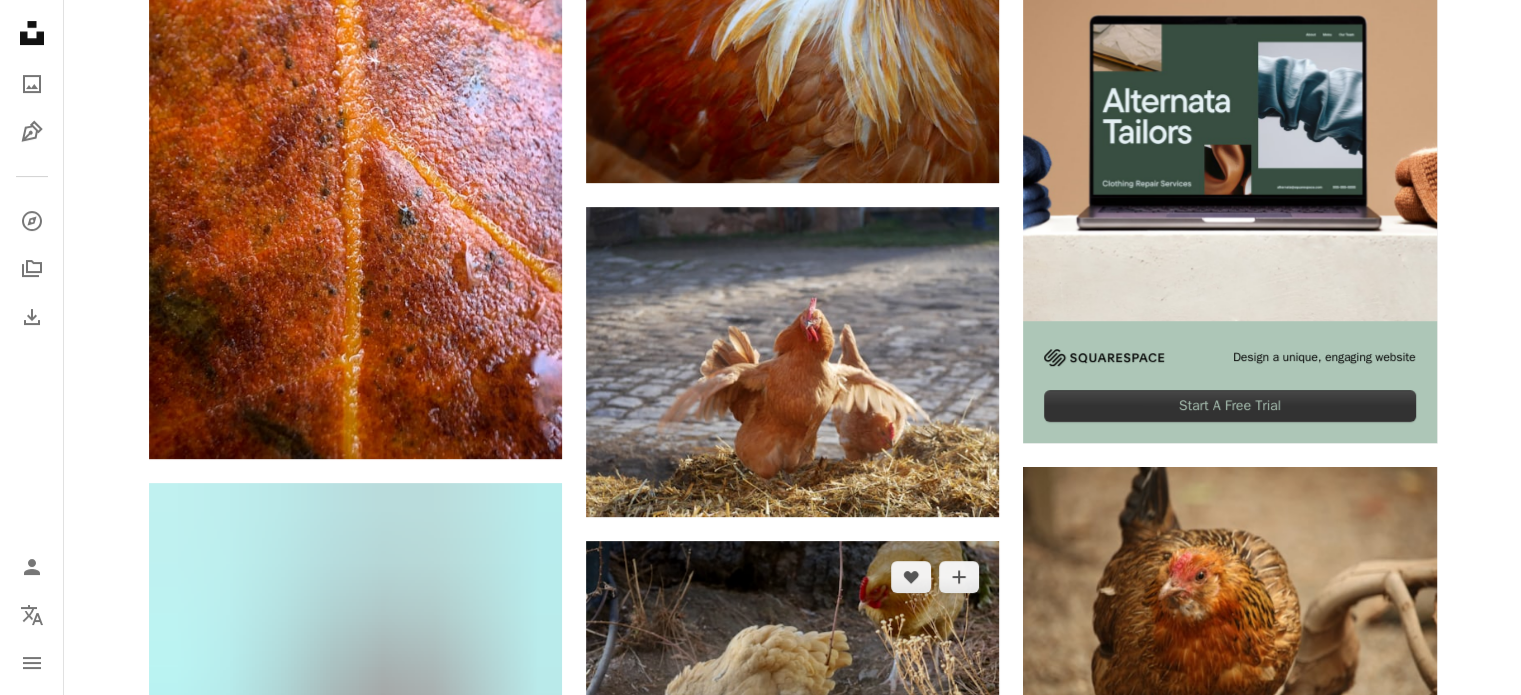 scroll, scrollTop: 700, scrollLeft: 0, axis: vertical 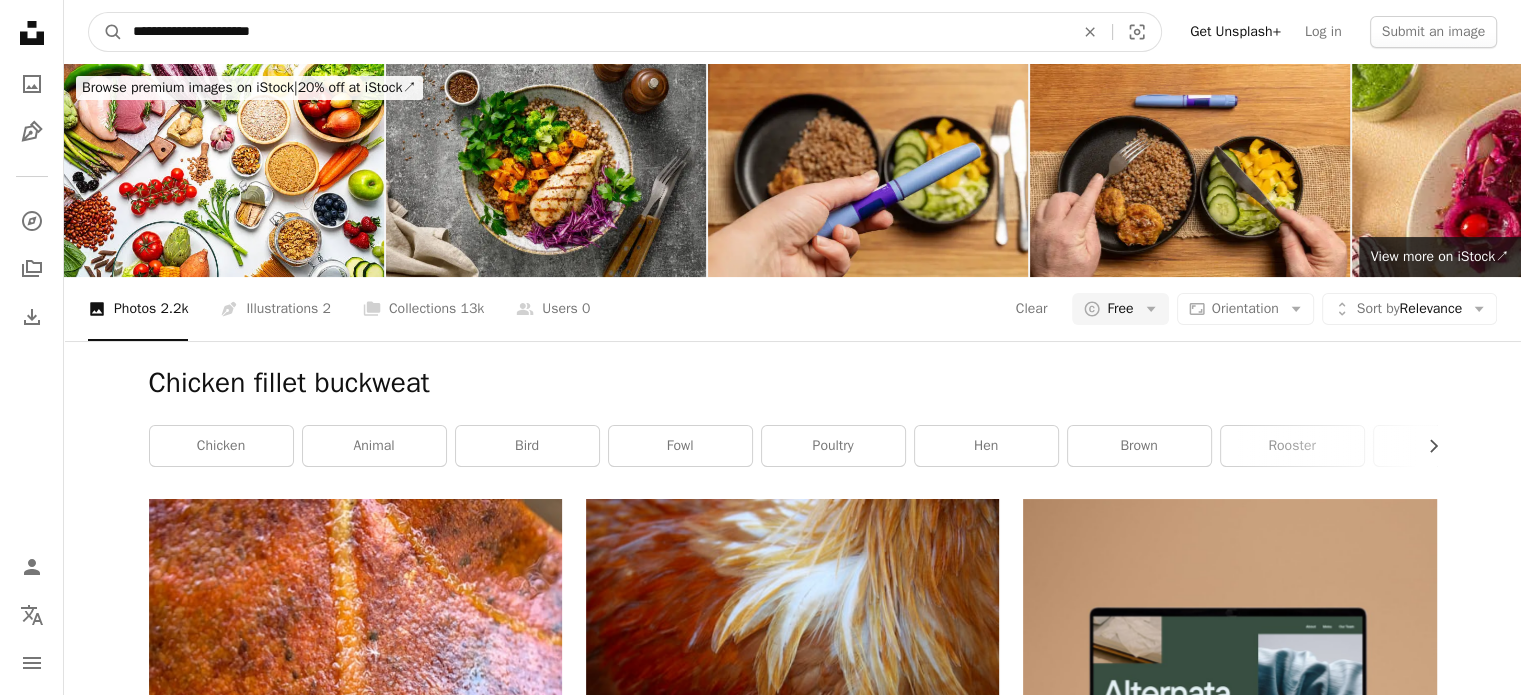 click on "**********" at bounding box center [595, 32] 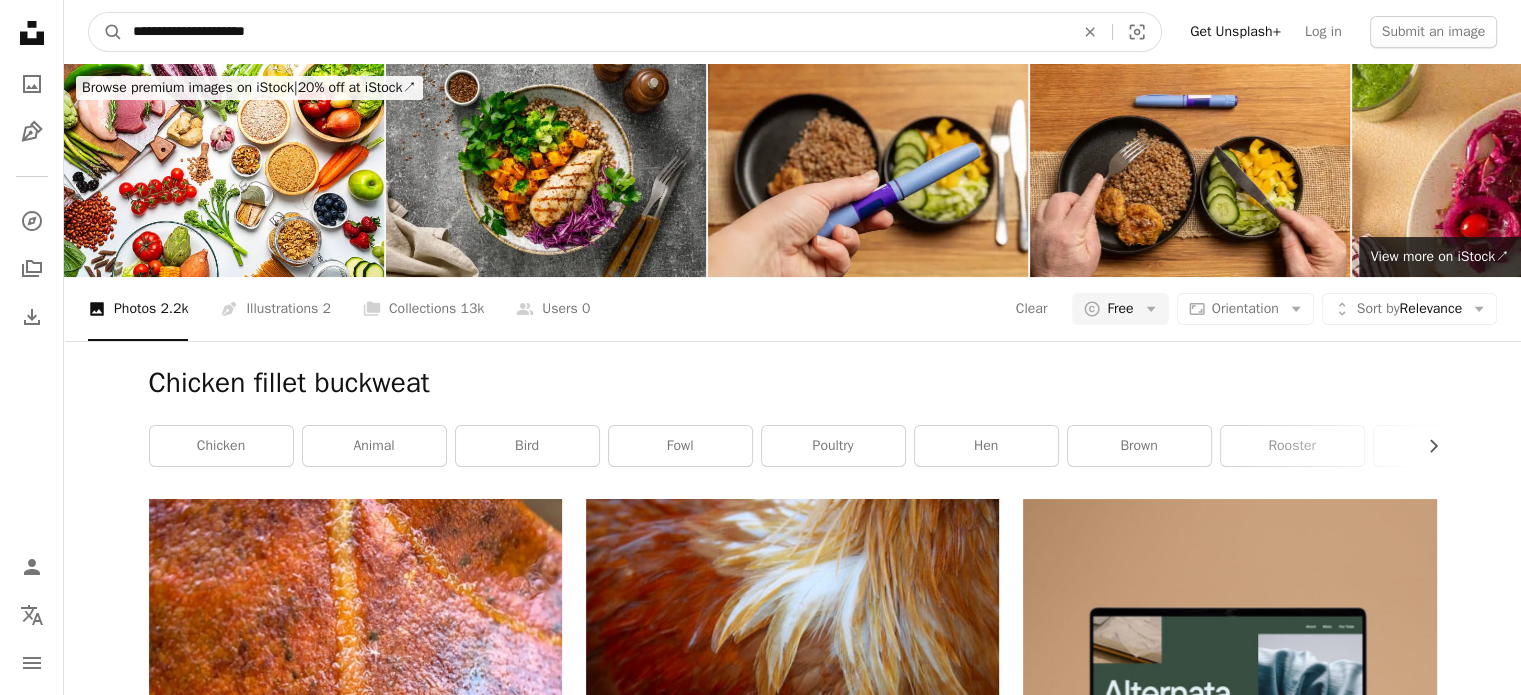 type on "**********" 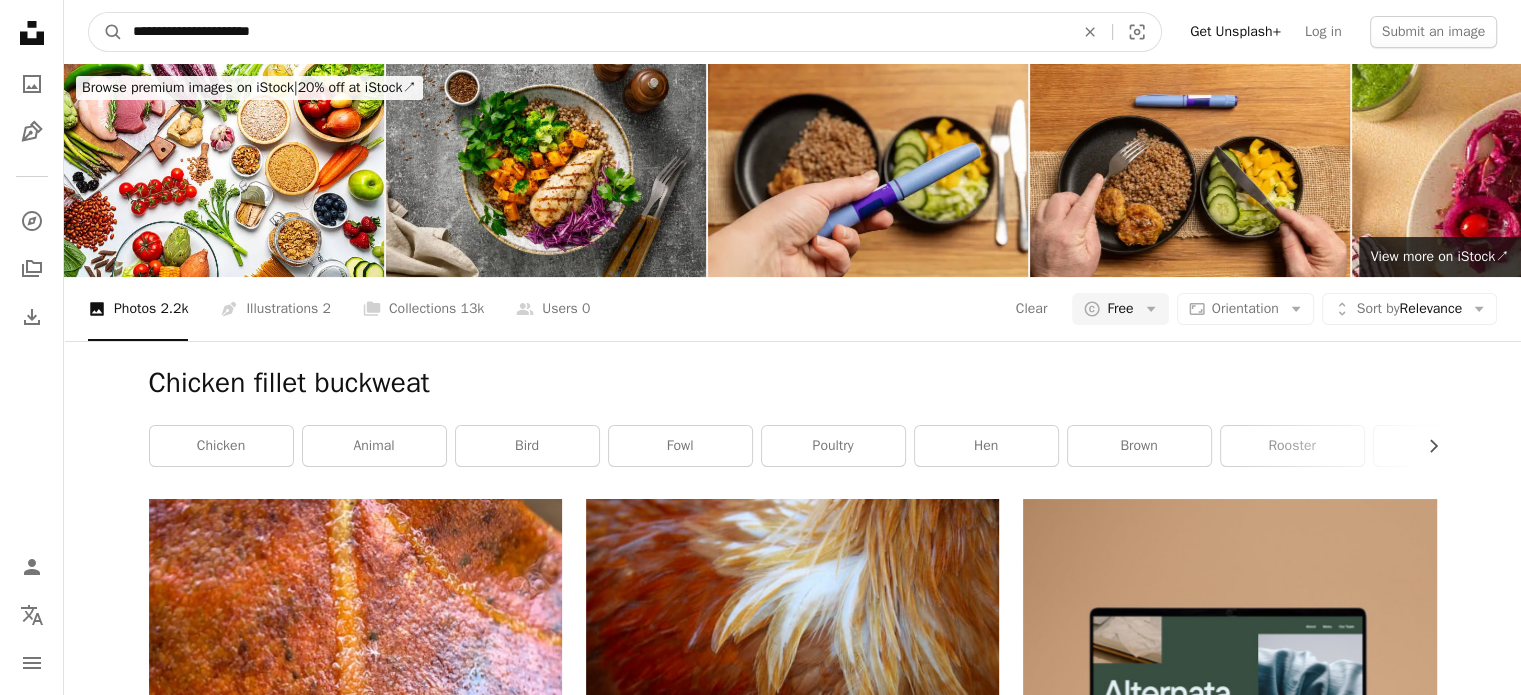 click on "A magnifying glass" at bounding box center [106, 32] 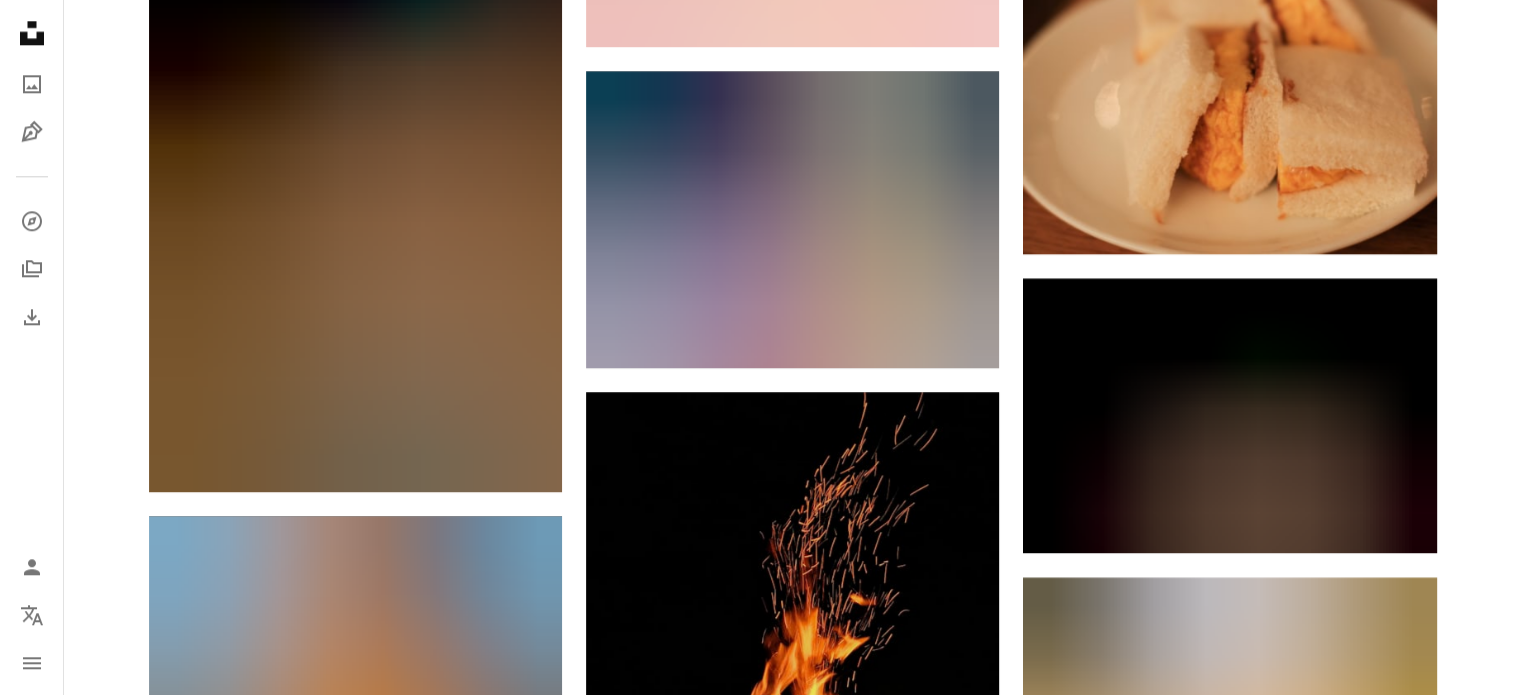 scroll, scrollTop: 0, scrollLeft: 0, axis: both 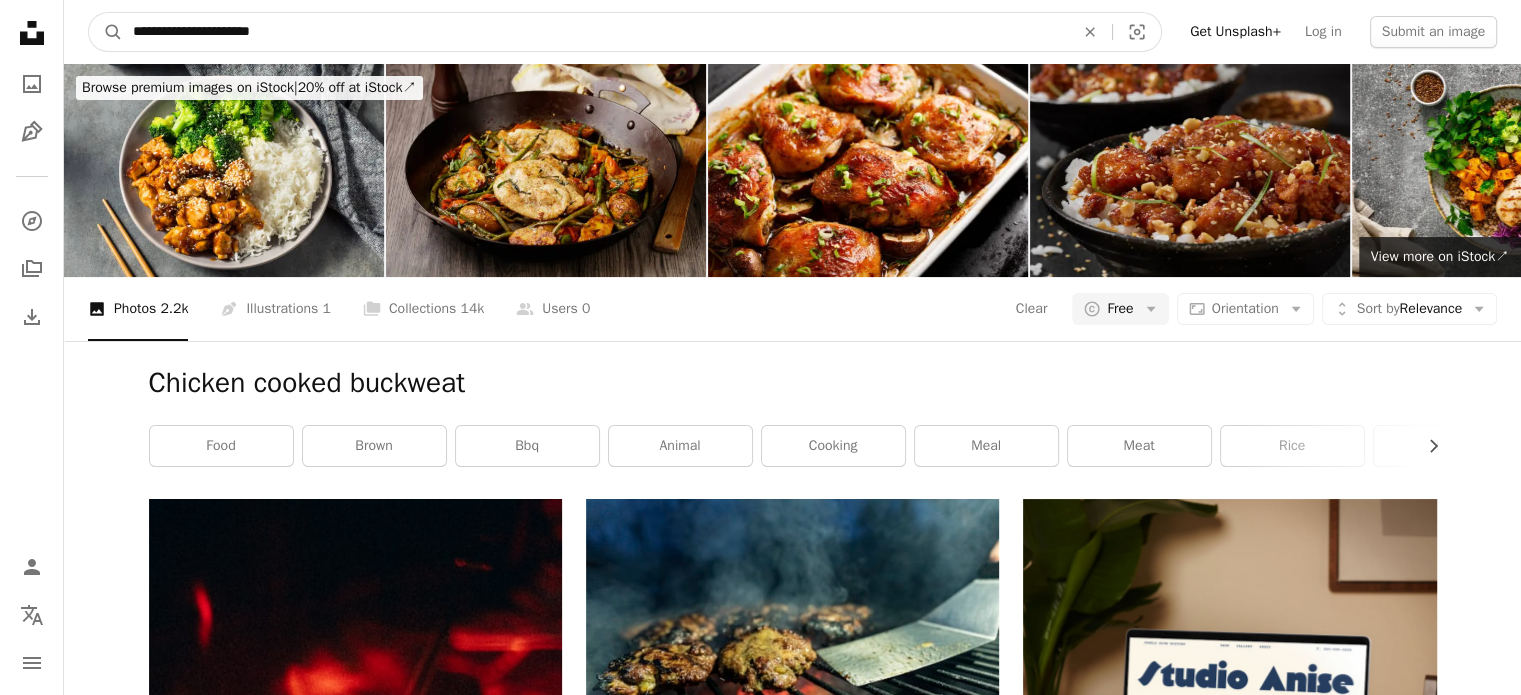 click on "**********" at bounding box center (792, 32) 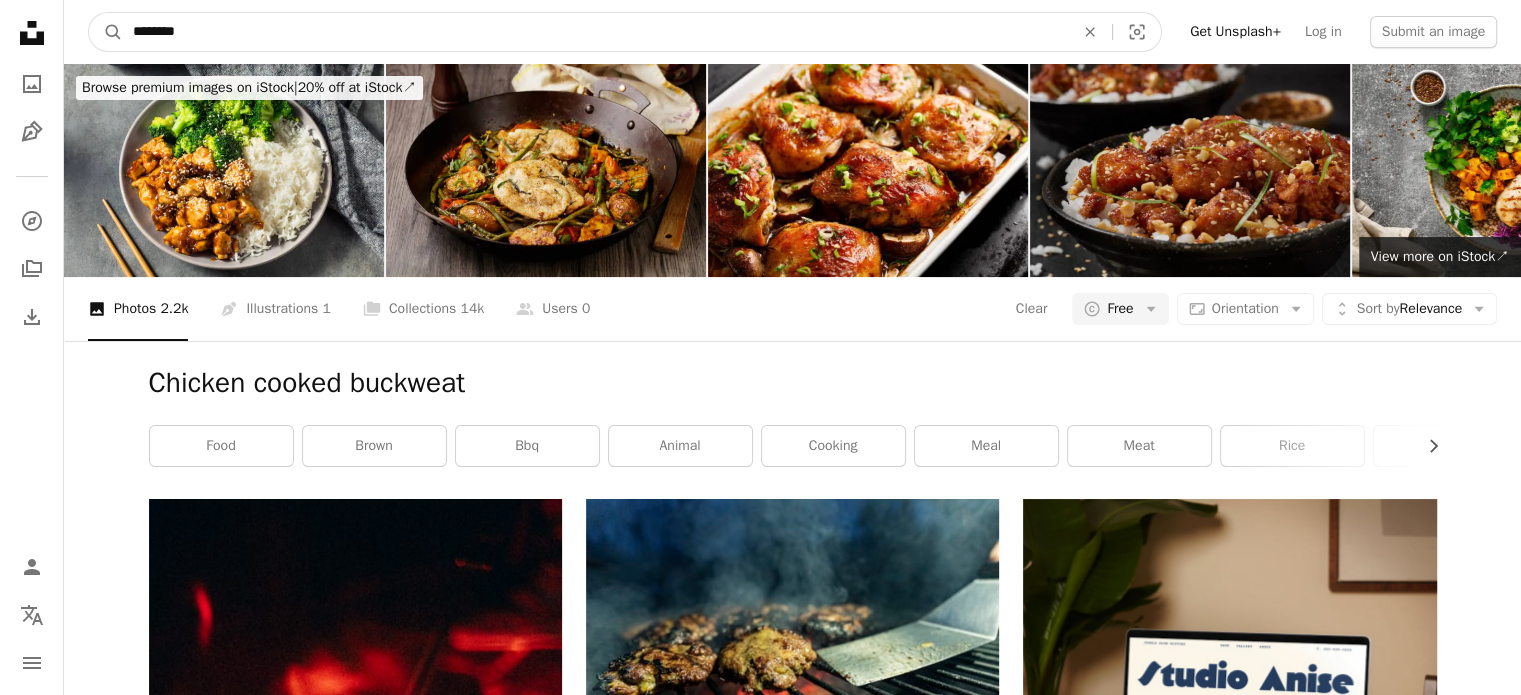 type on "*******" 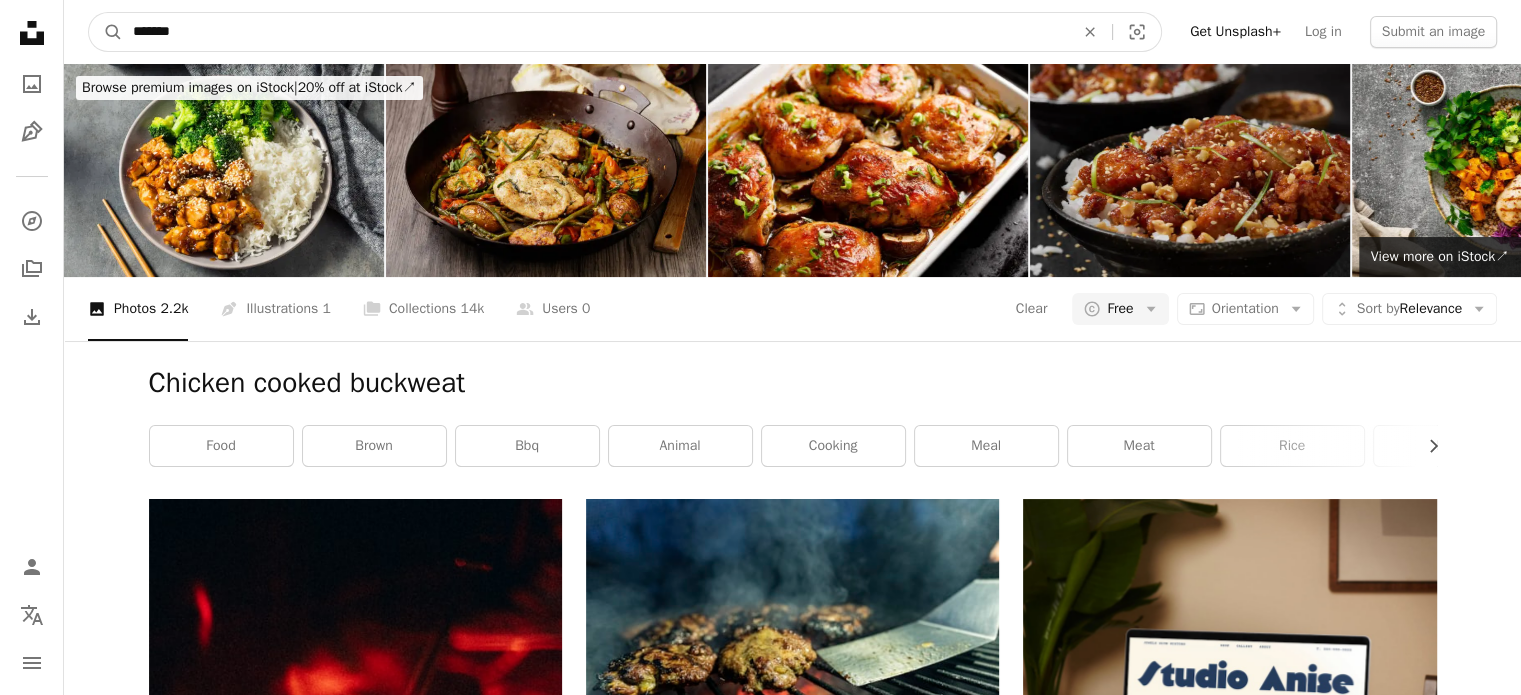 click on "A magnifying glass" at bounding box center (106, 32) 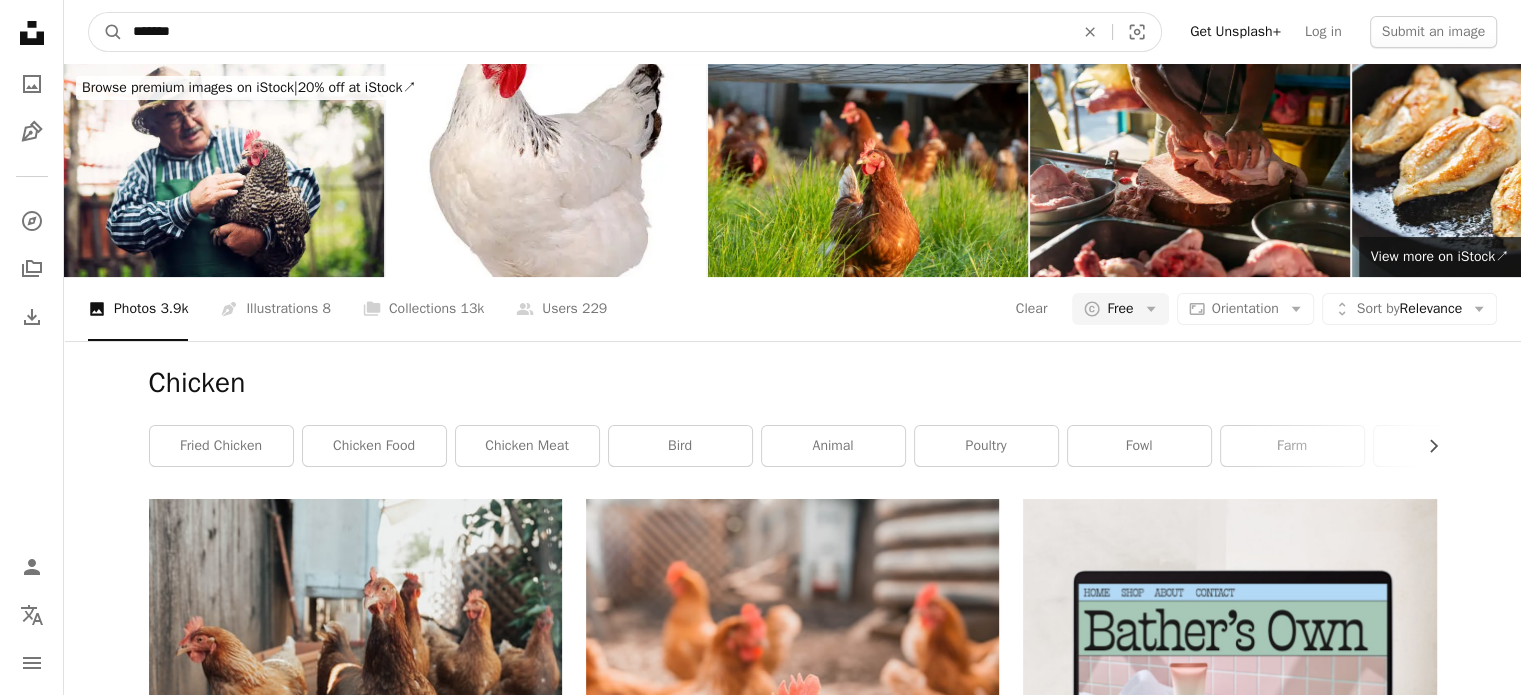 click on "*******" at bounding box center [595, 32] 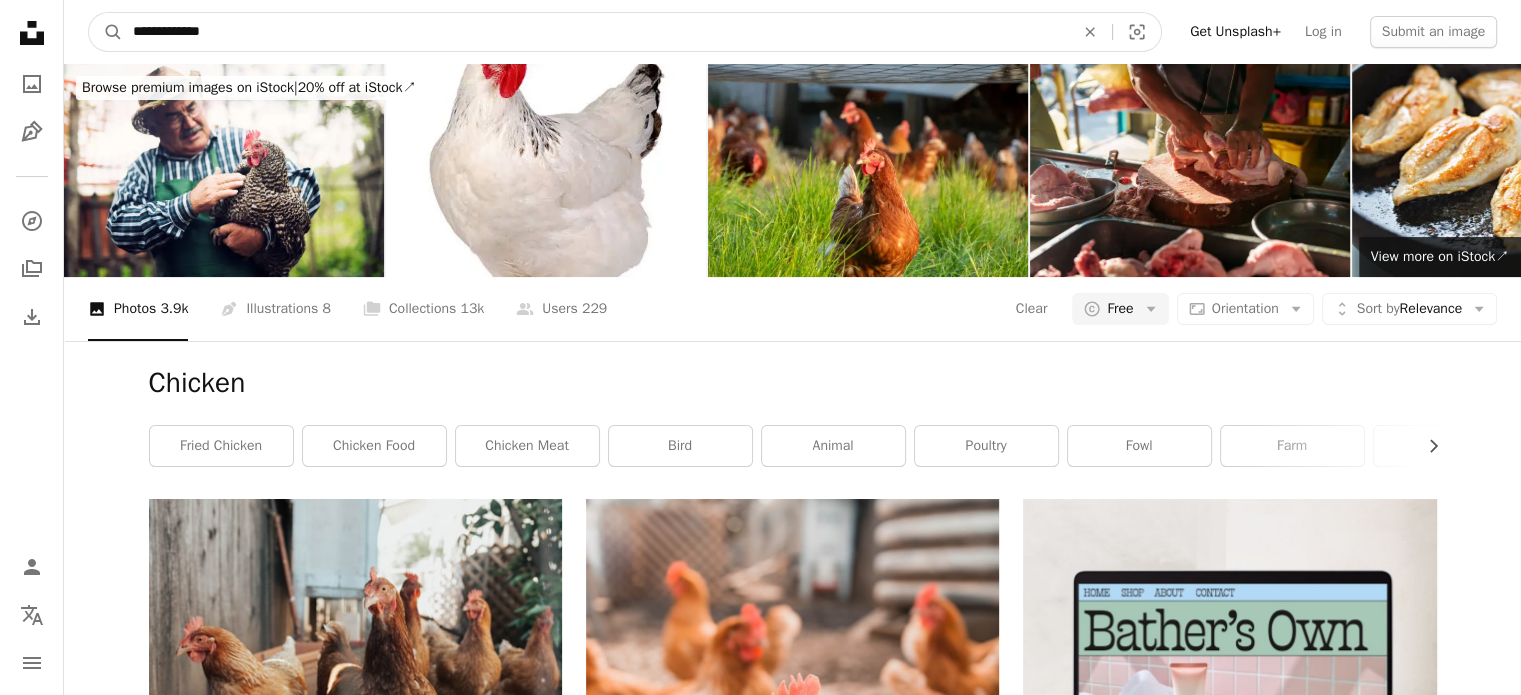 type on "**********" 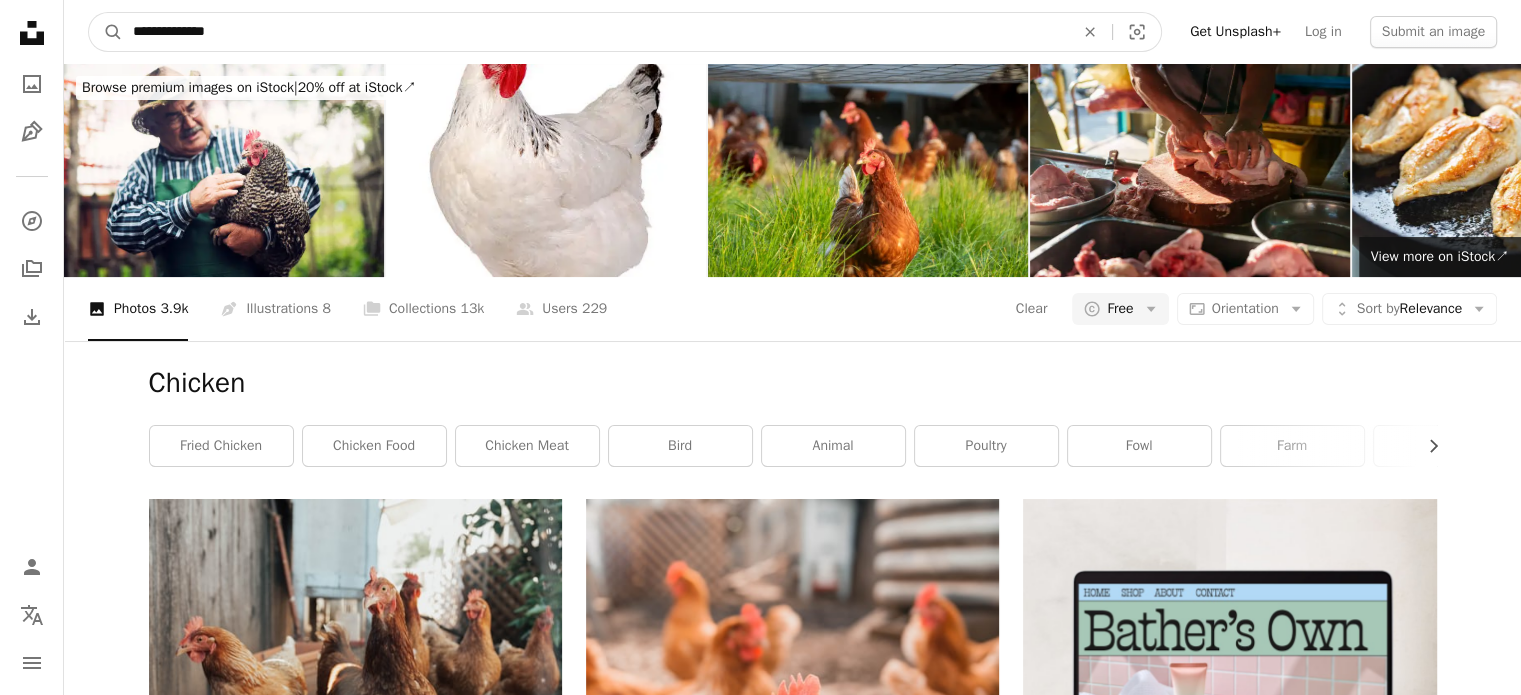 click on "A magnifying glass" at bounding box center [106, 32] 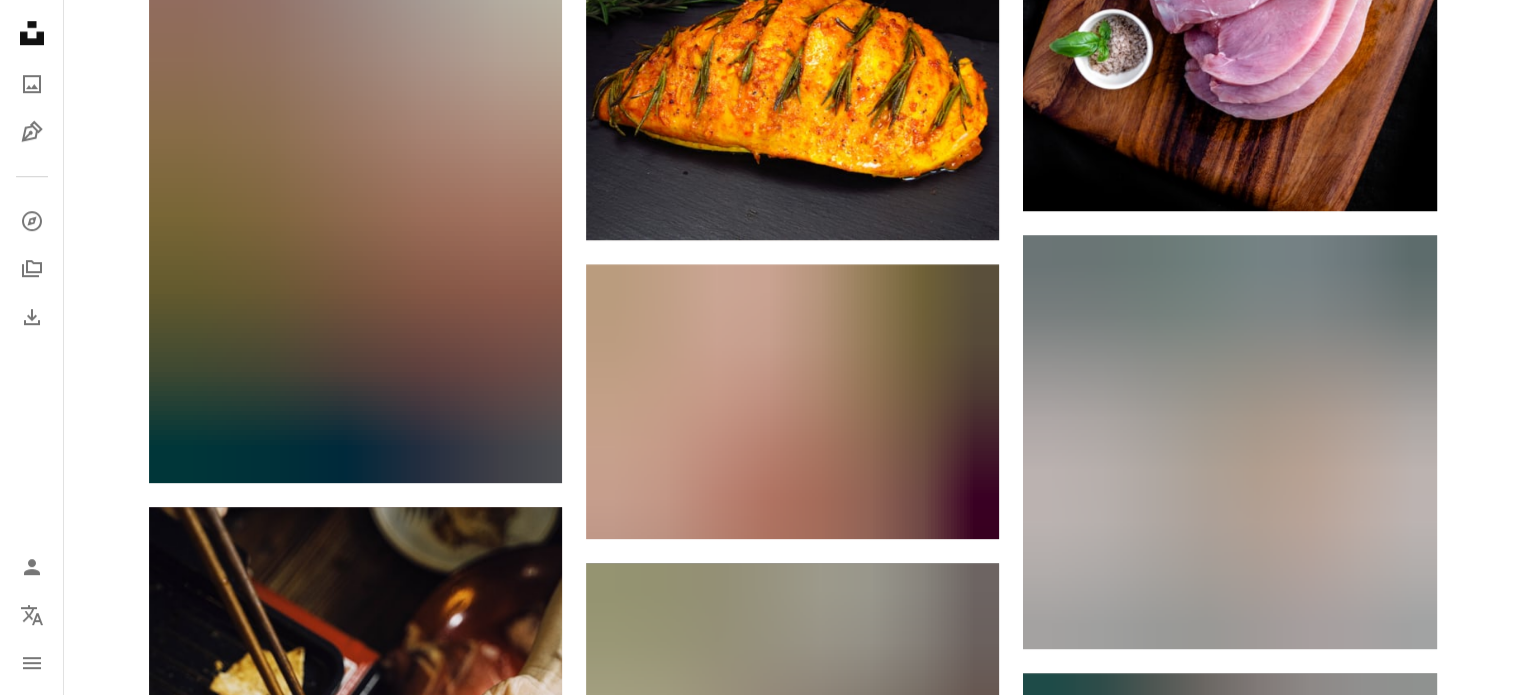 scroll, scrollTop: 618, scrollLeft: 0, axis: vertical 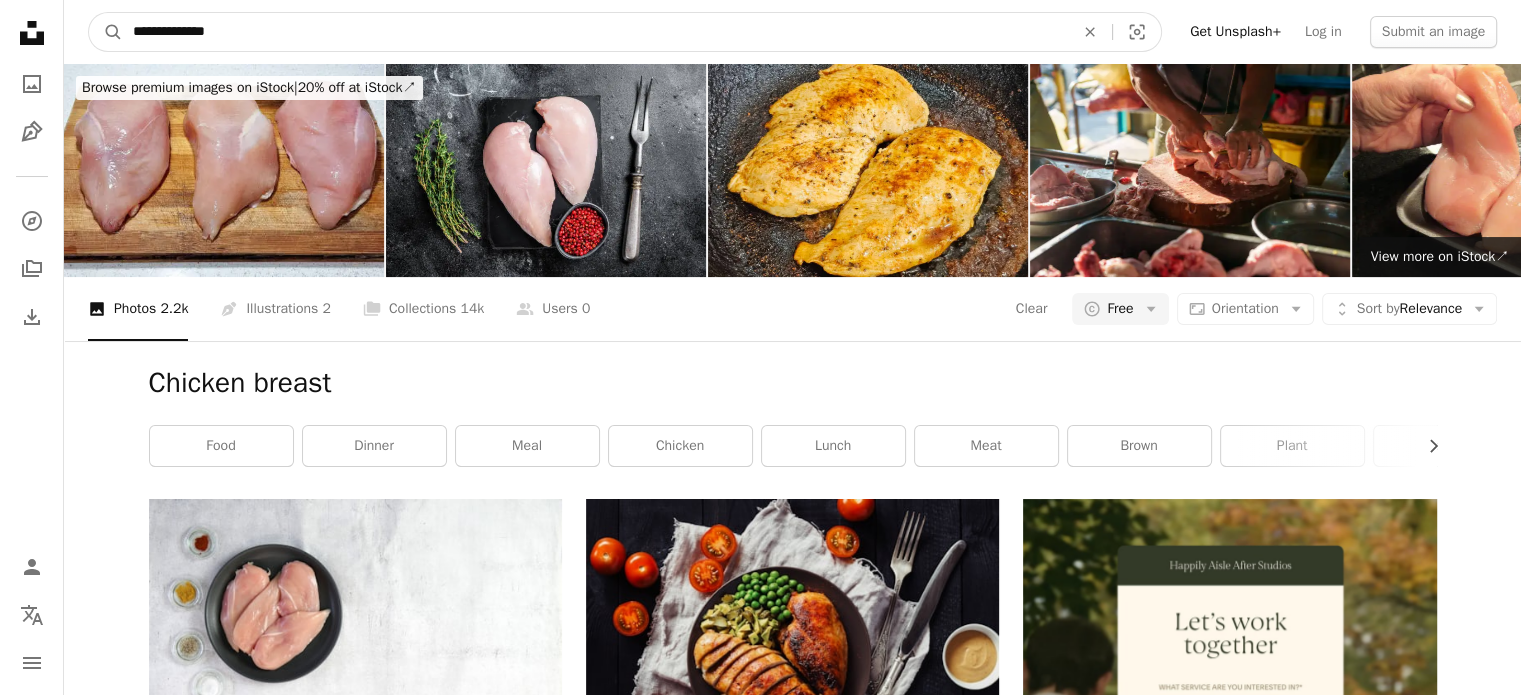 click on "**********" at bounding box center (595, 32) 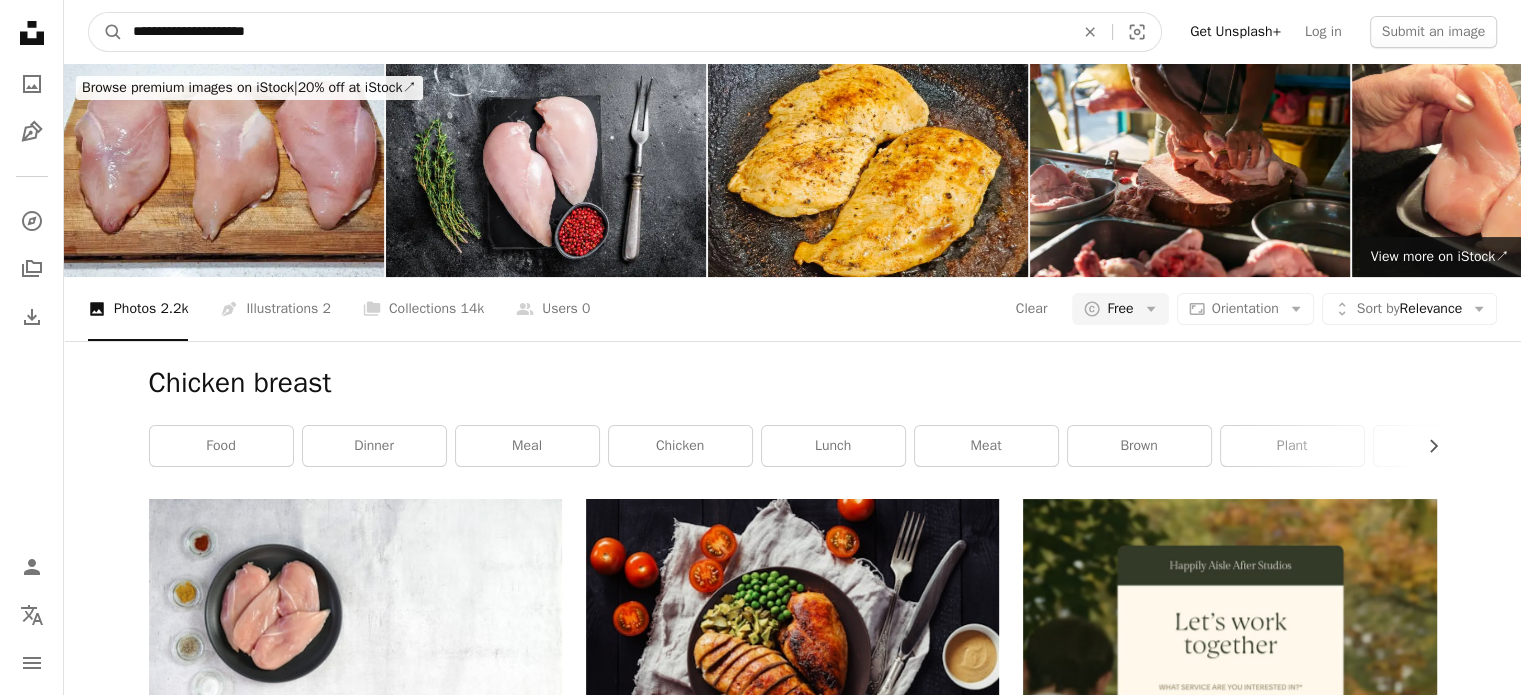 type on "**********" 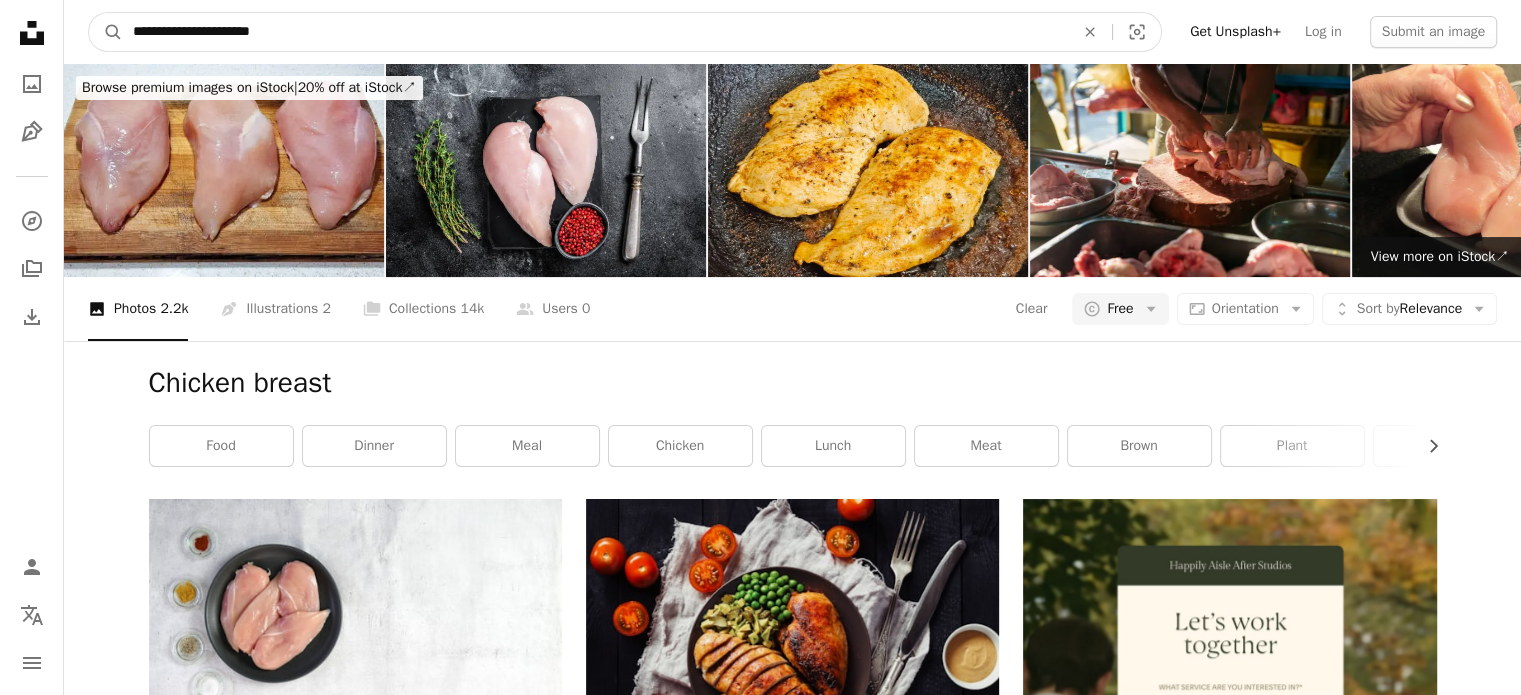 click on "A magnifying glass" at bounding box center [106, 32] 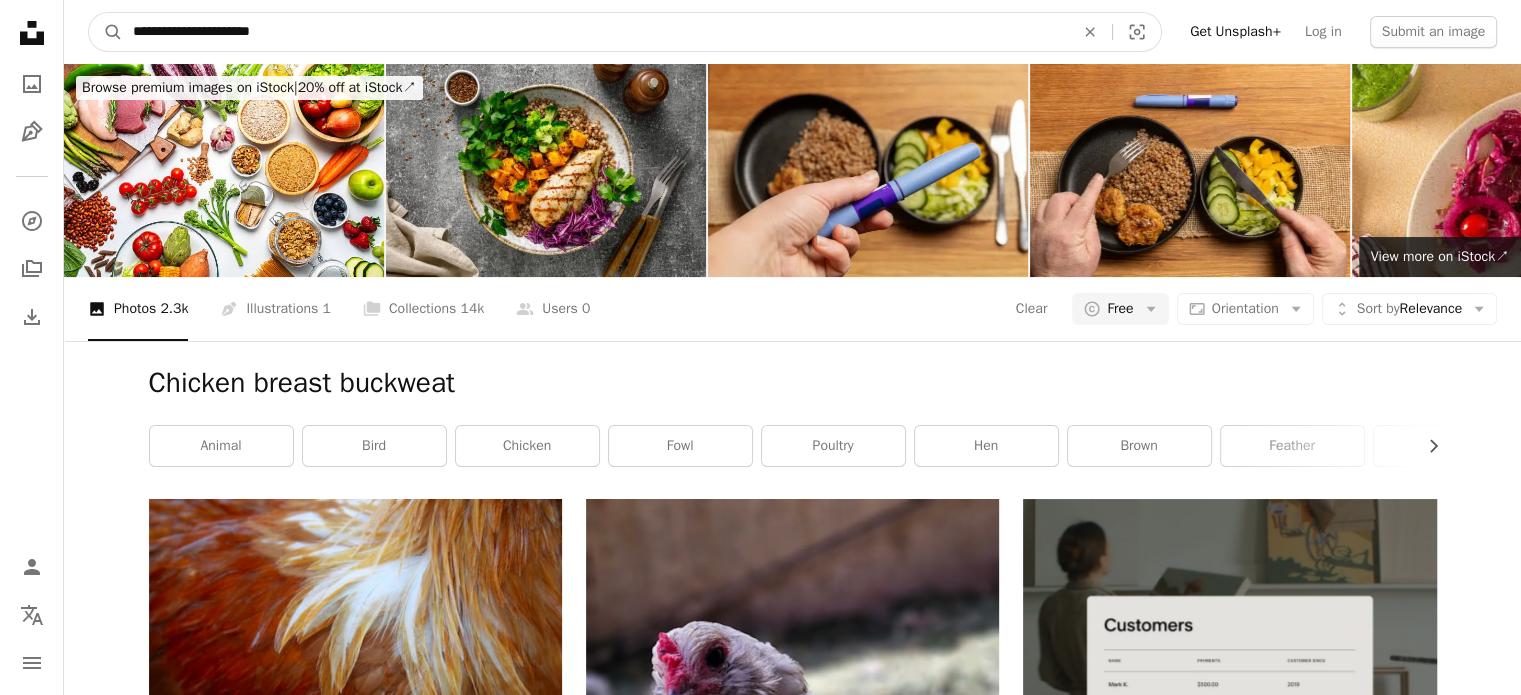 click on "**********" at bounding box center (595, 32) 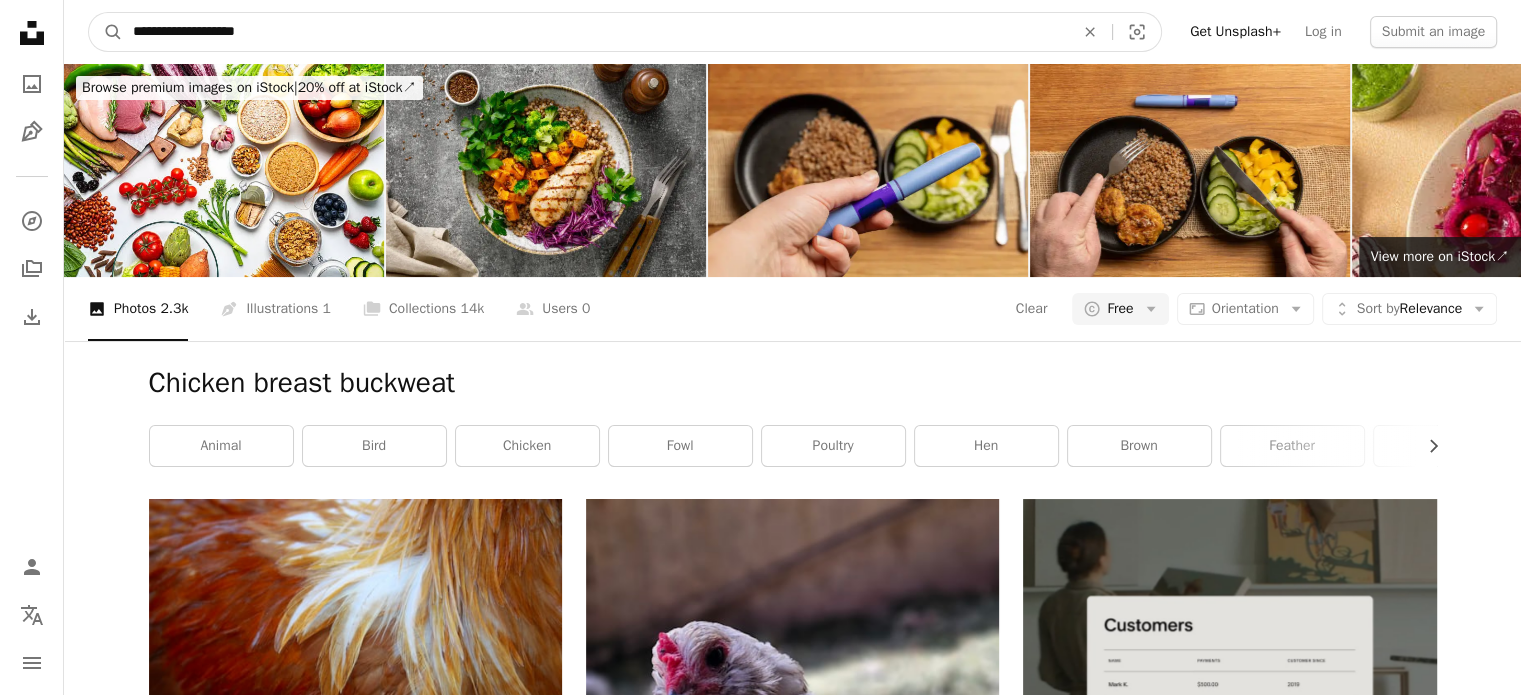 type on "**********" 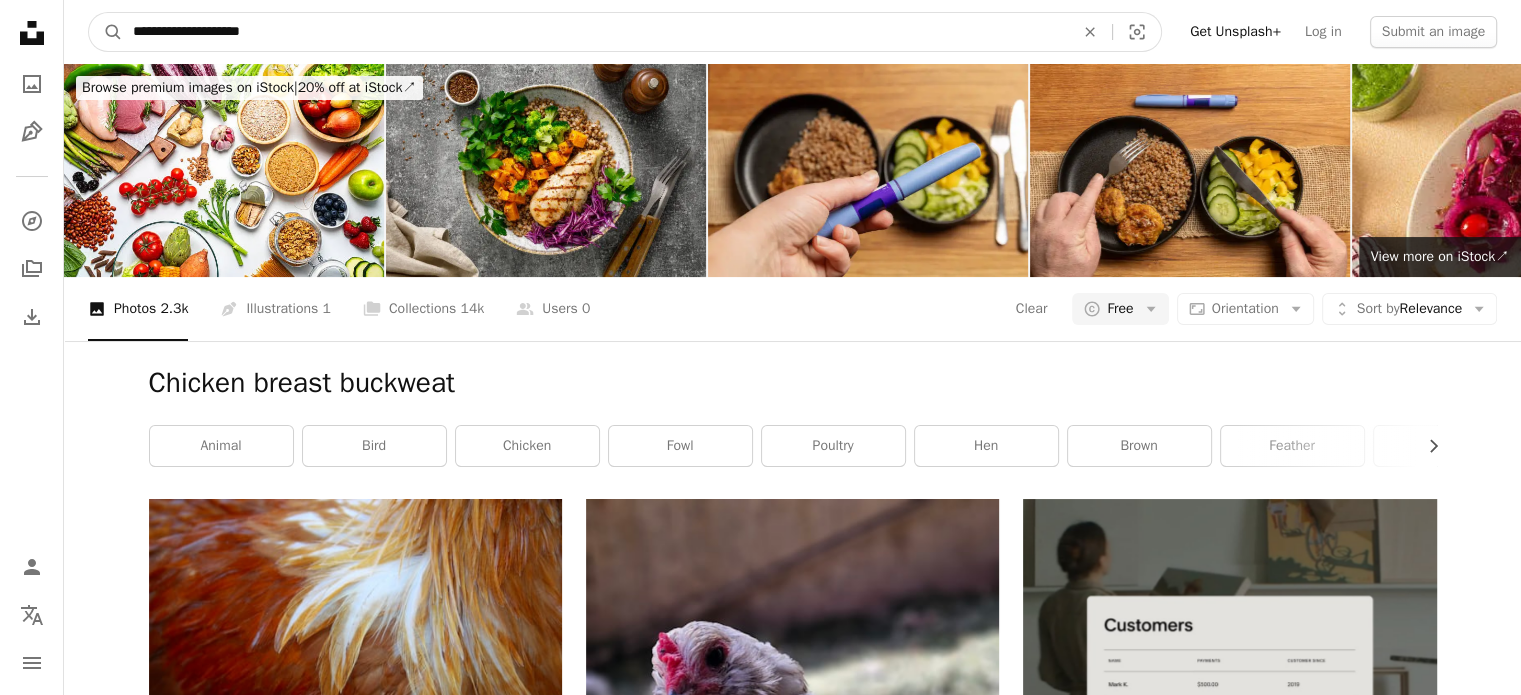 click on "A magnifying glass" at bounding box center (106, 32) 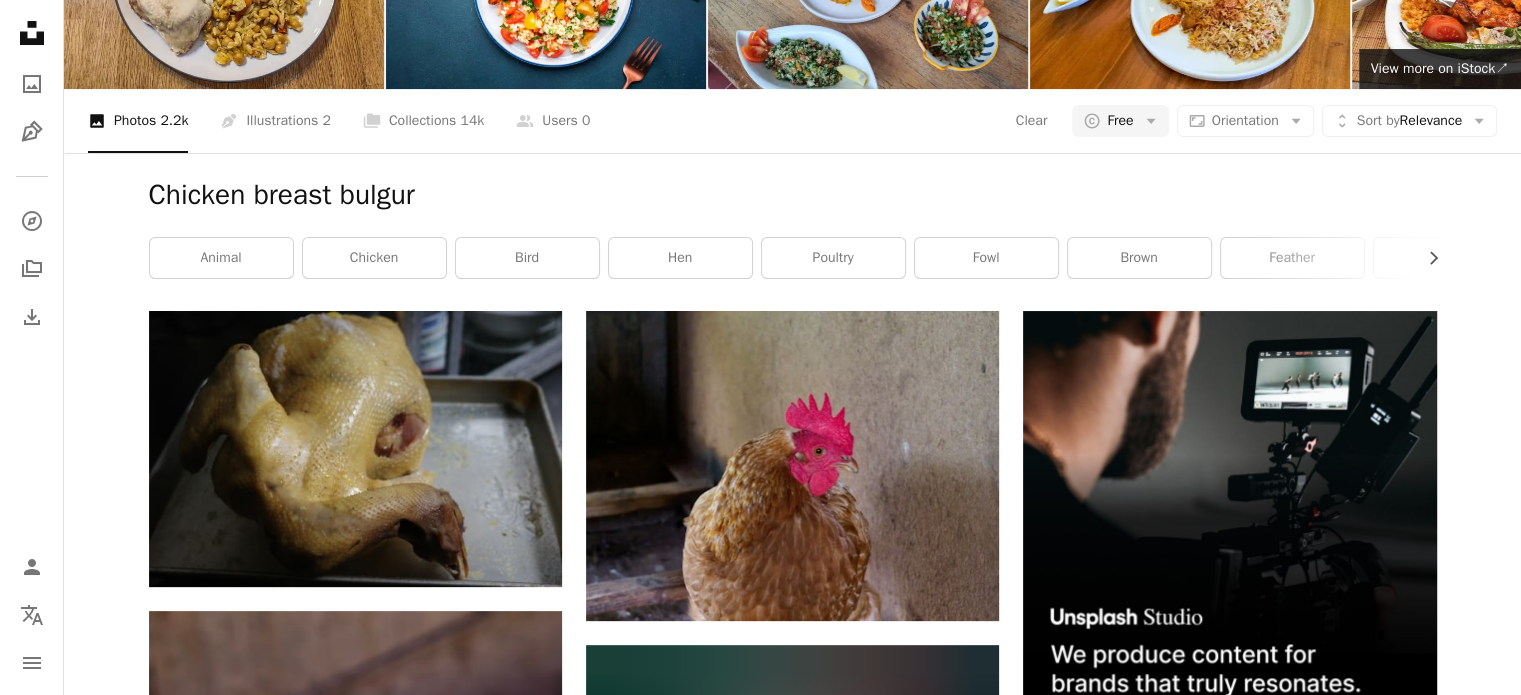 scroll, scrollTop: 0, scrollLeft: 0, axis: both 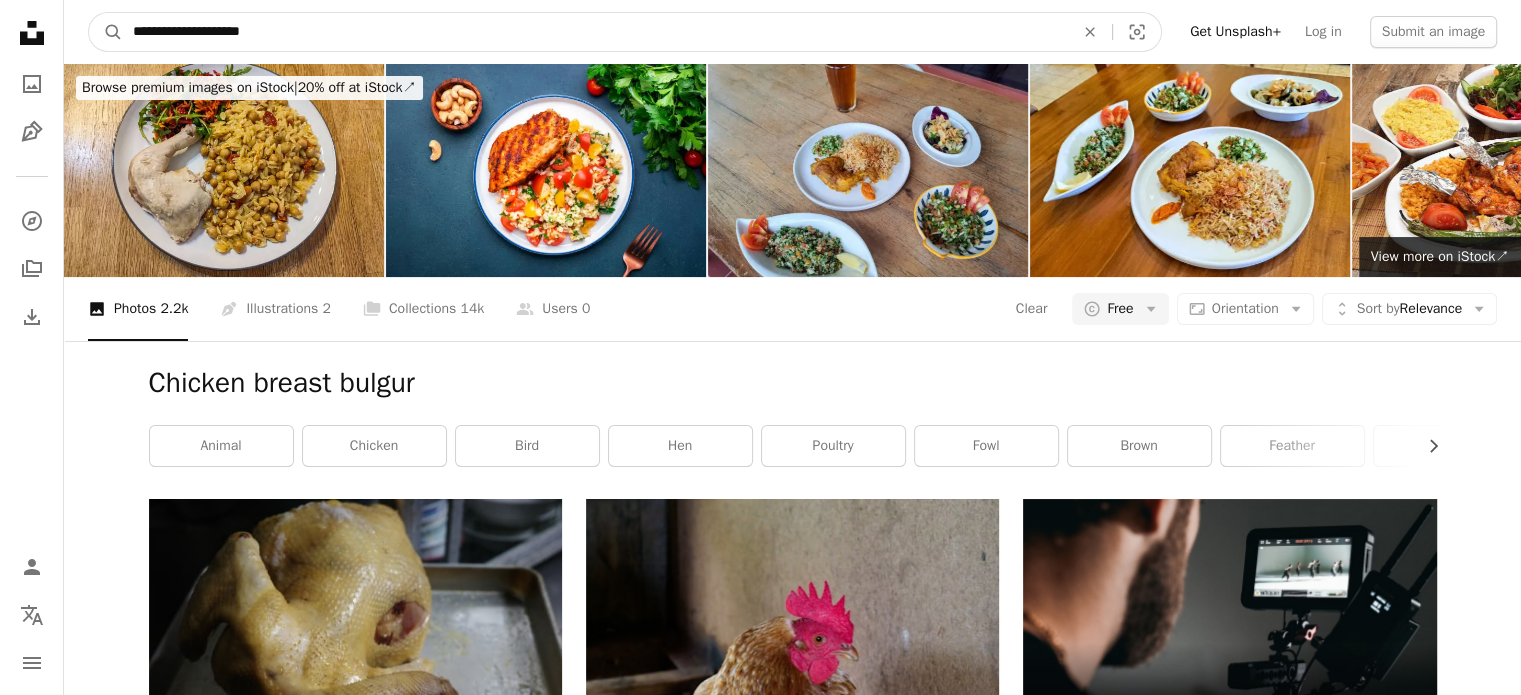 click on "**********" at bounding box center (595, 32) 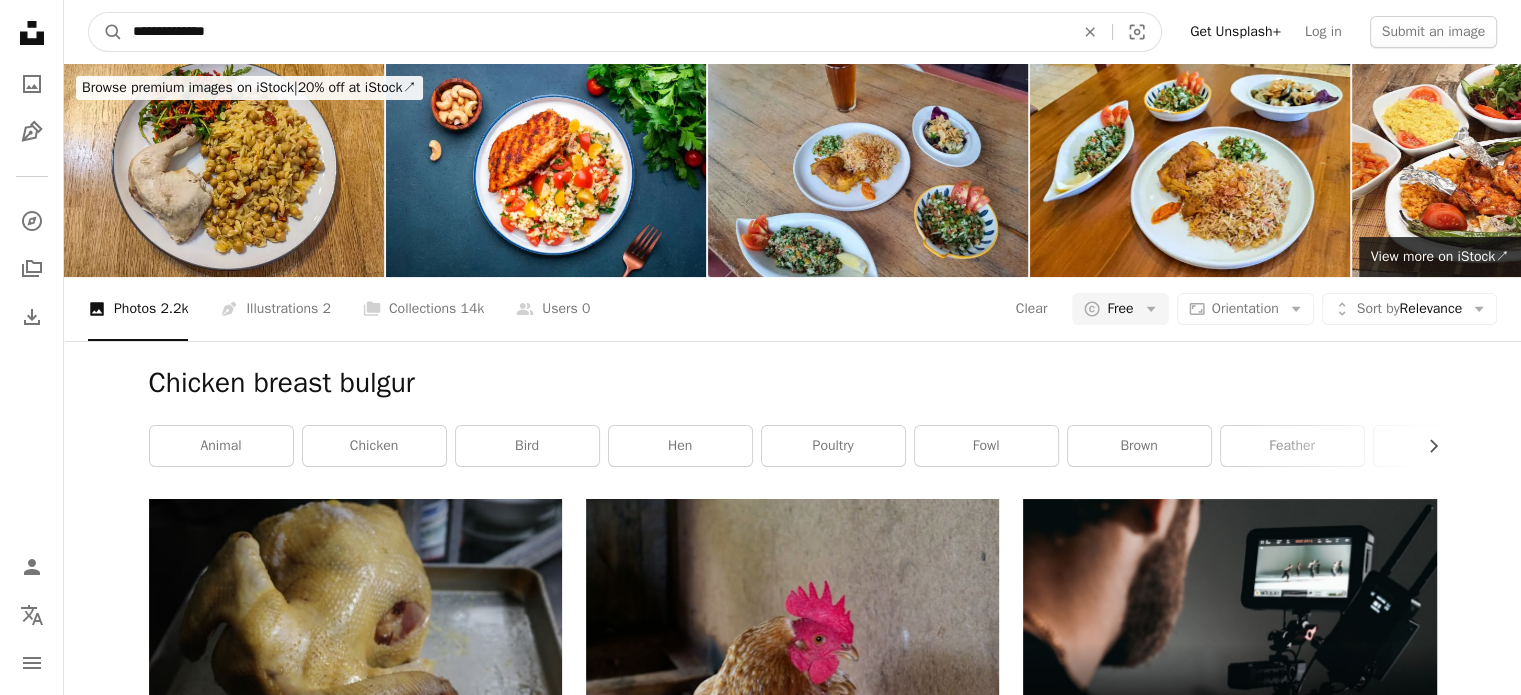 type on "**********" 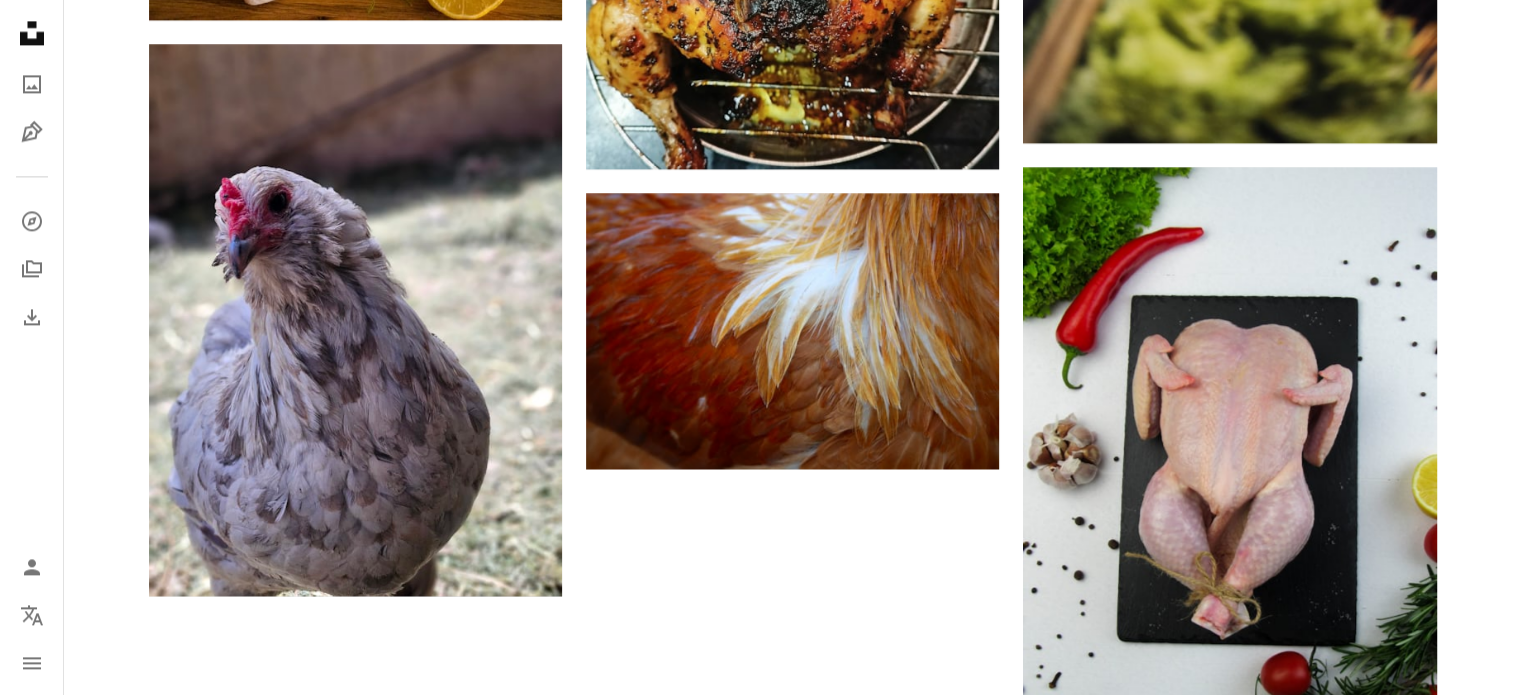 scroll, scrollTop: 3008, scrollLeft: 0, axis: vertical 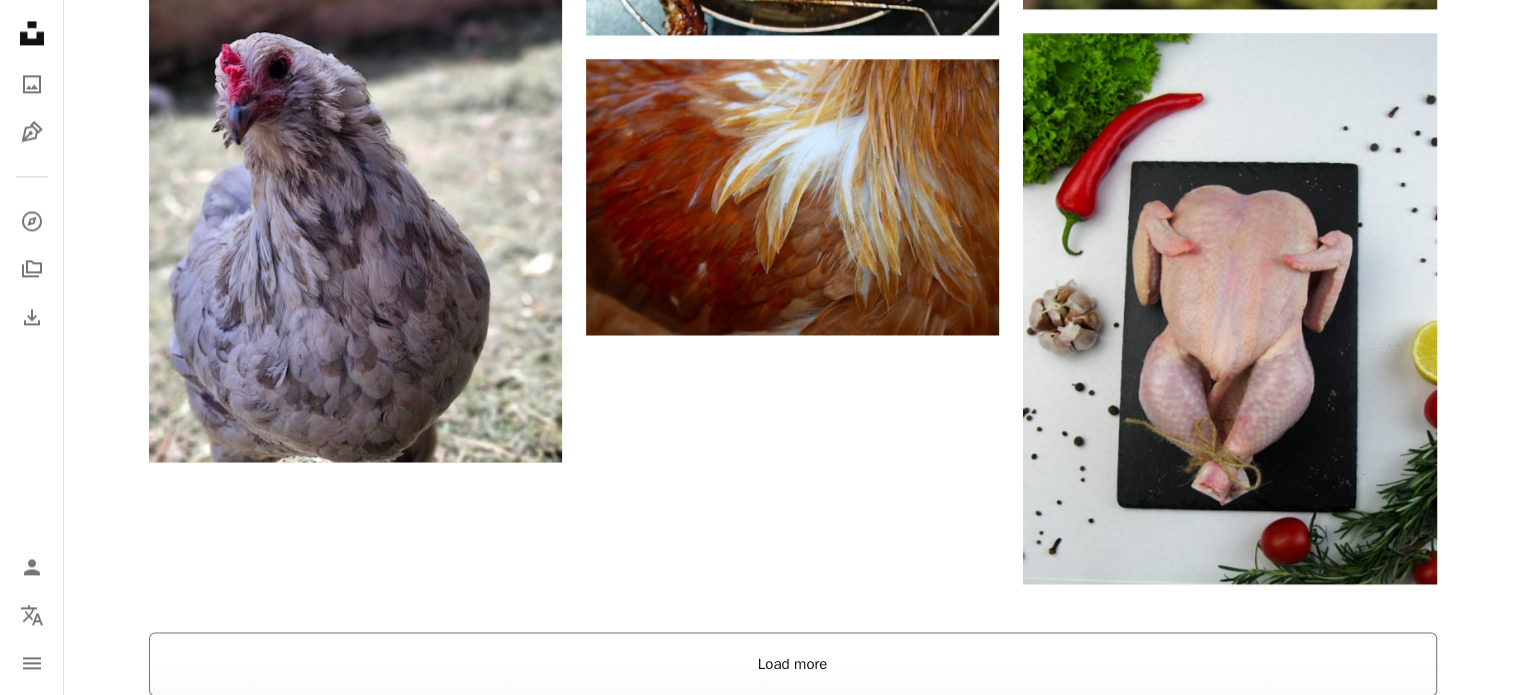 click on "Load more" at bounding box center (793, 664) 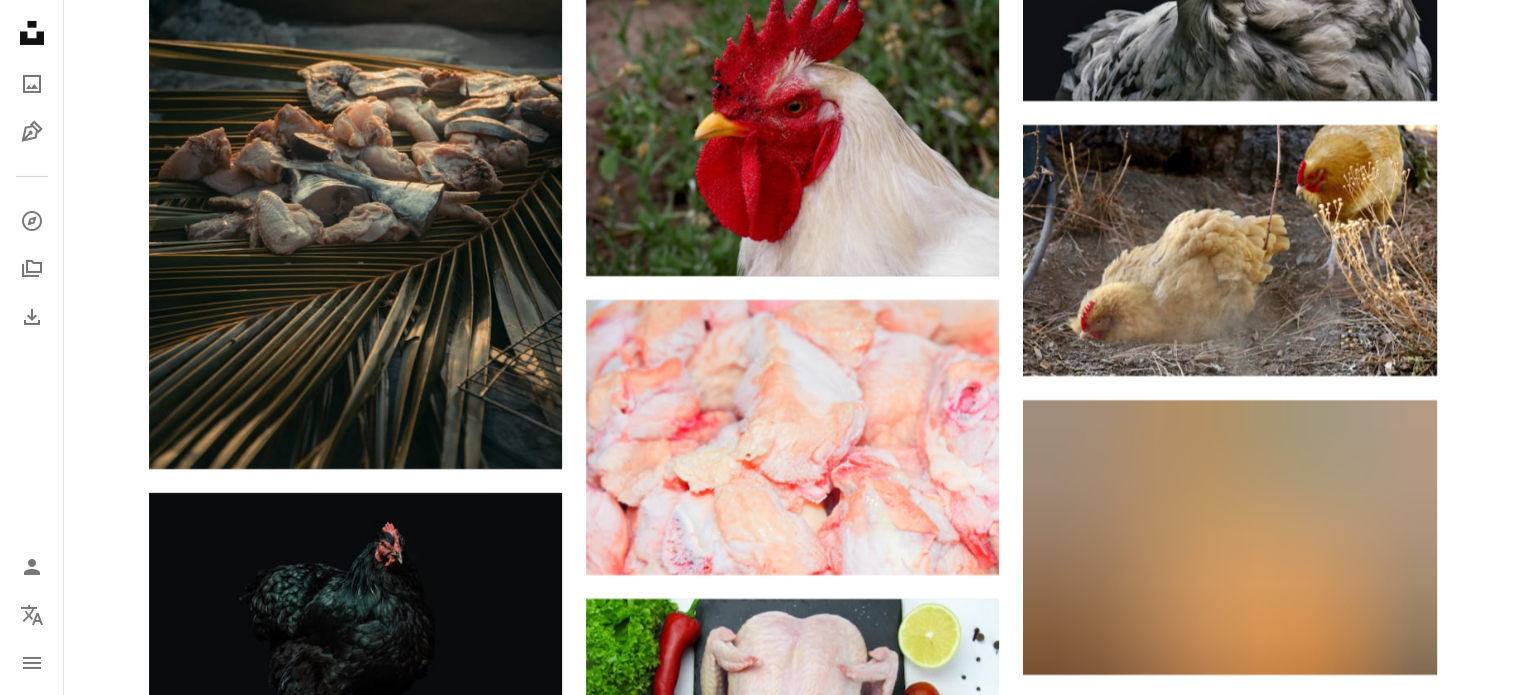 scroll, scrollTop: 7364, scrollLeft: 0, axis: vertical 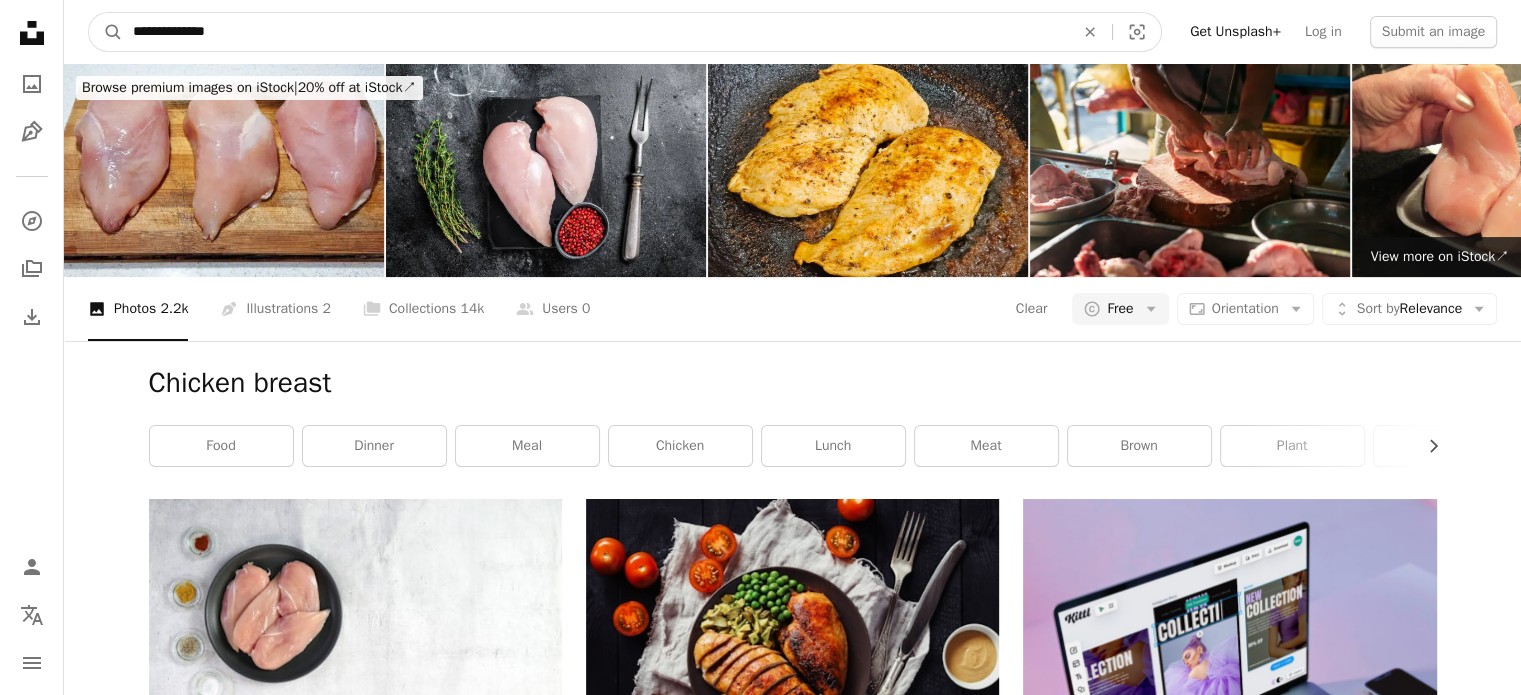 click on "**********" at bounding box center (595, 32) 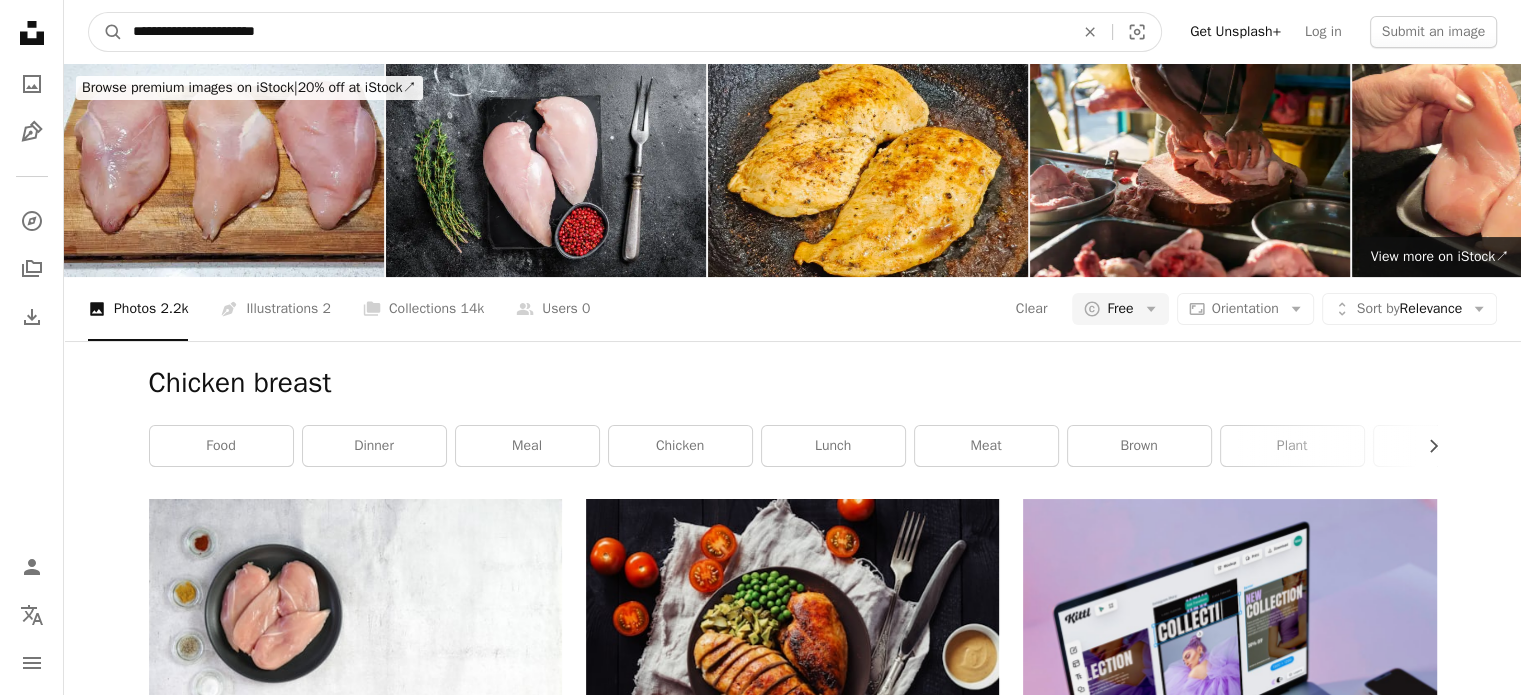 click on "A magnifying glass" at bounding box center [106, 32] 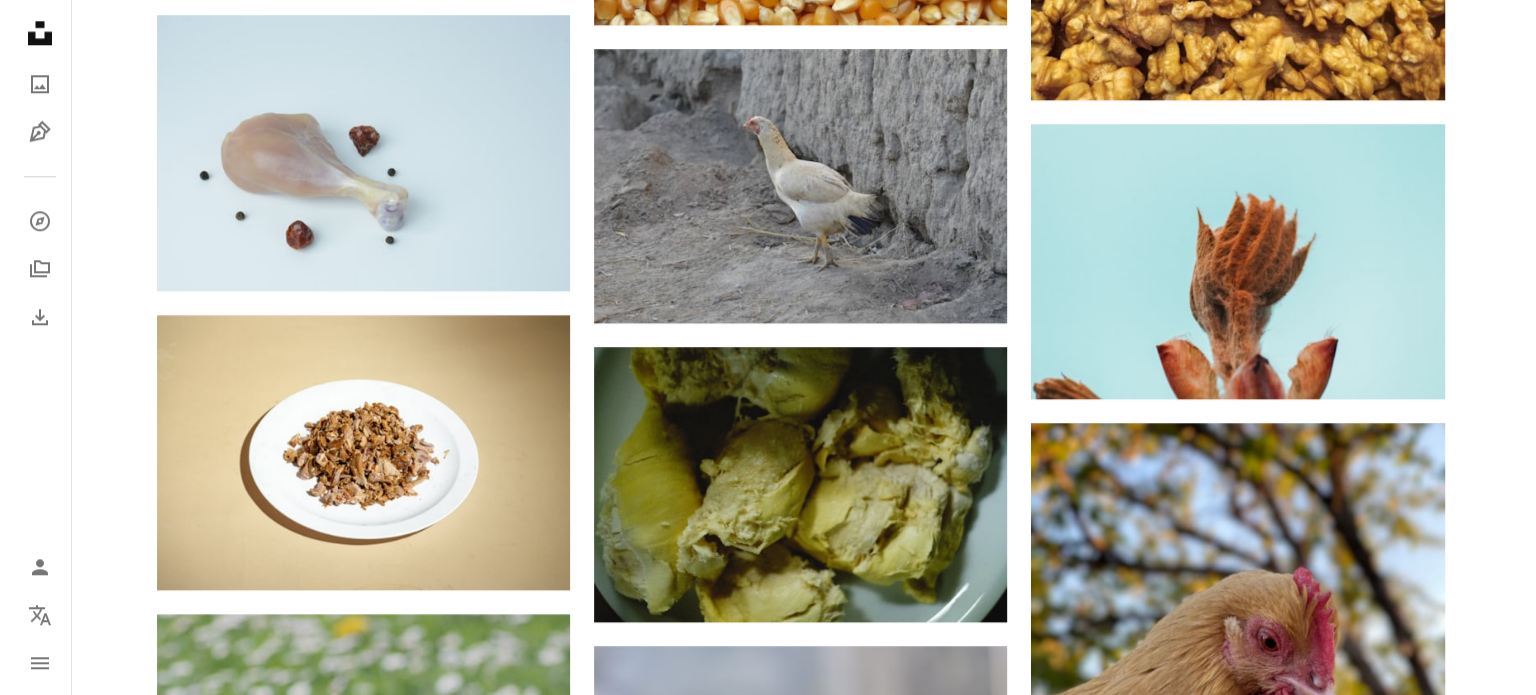 scroll, scrollTop: 2200, scrollLeft: 0, axis: vertical 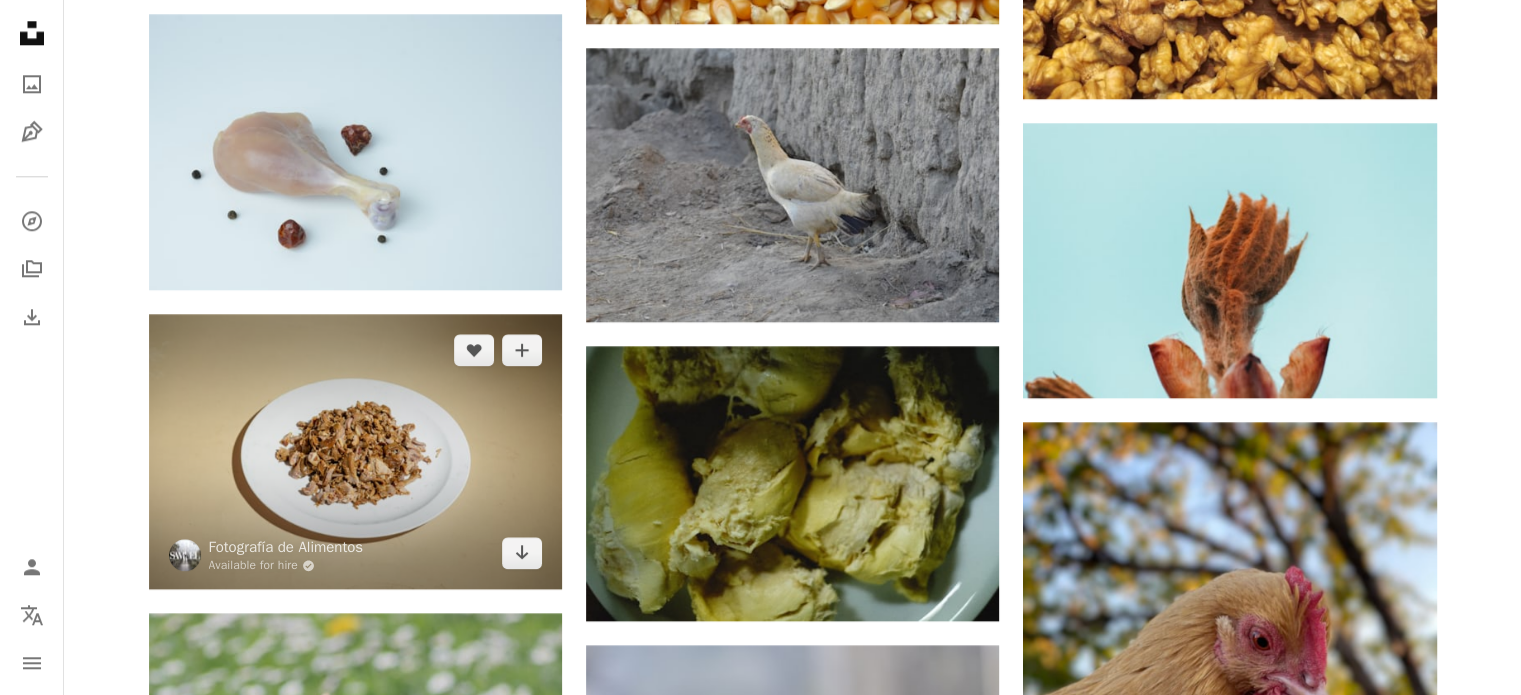 click at bounding box center [355, 451] 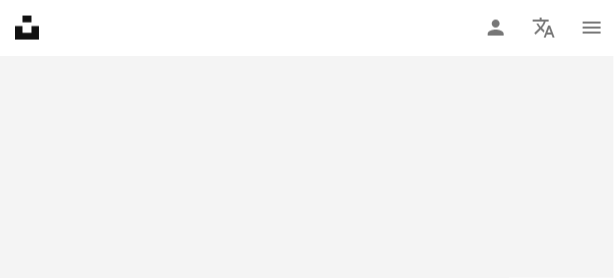 scroll, scrollTop: 28550, scrollLeft: 0, axis: vertical 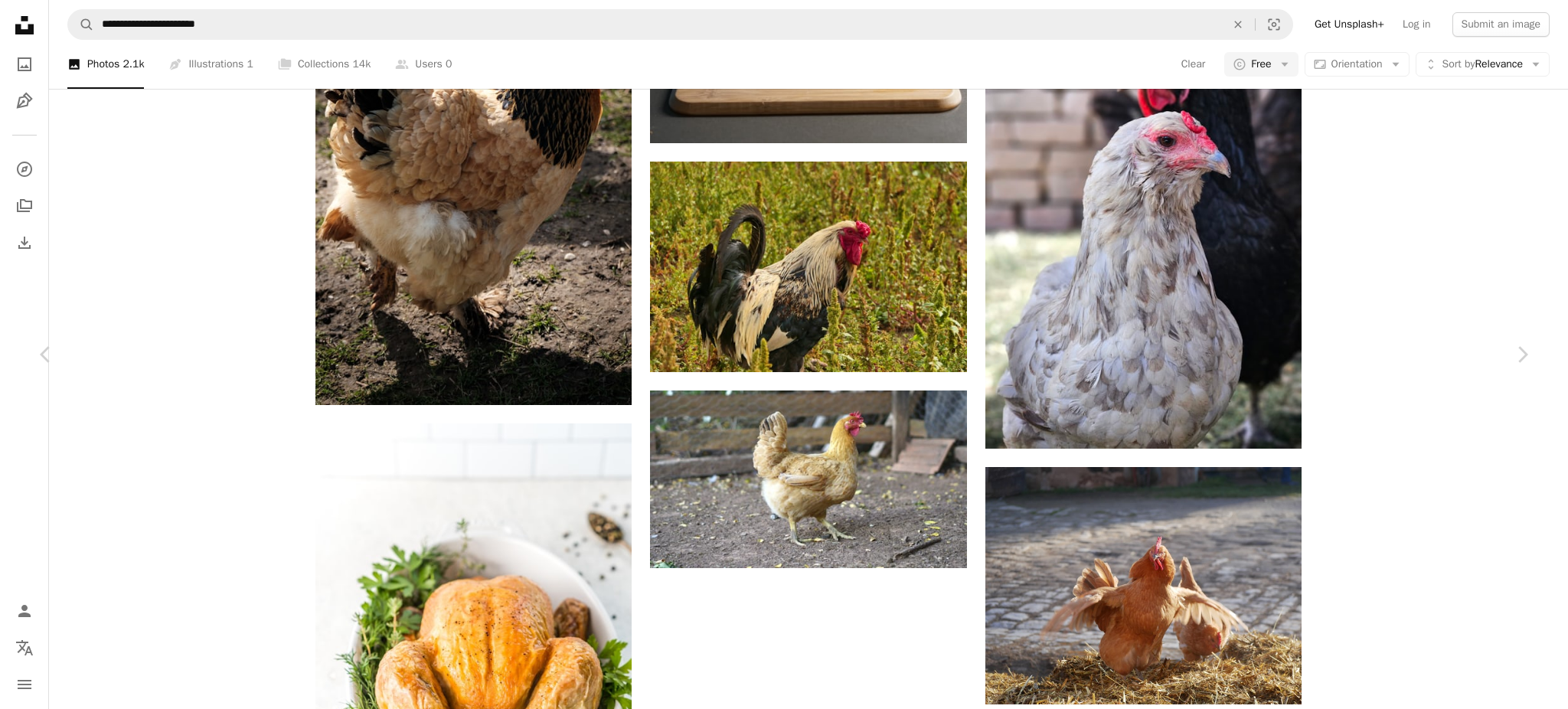 click on "[FIRST] [LAST]" at bounding box center [784, 1991] 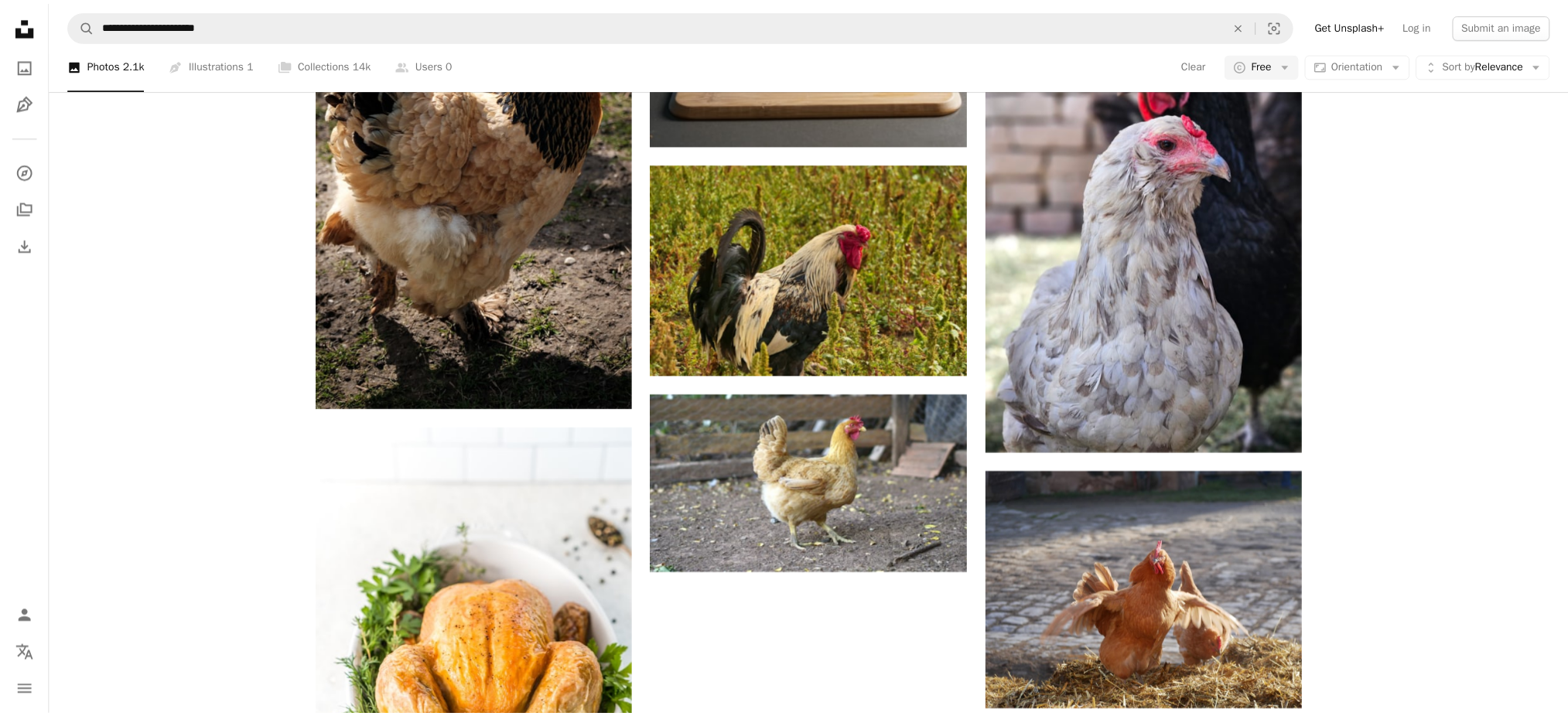 scroll, scrollTop: 2268, scrollLeft: 0, axis: vertical 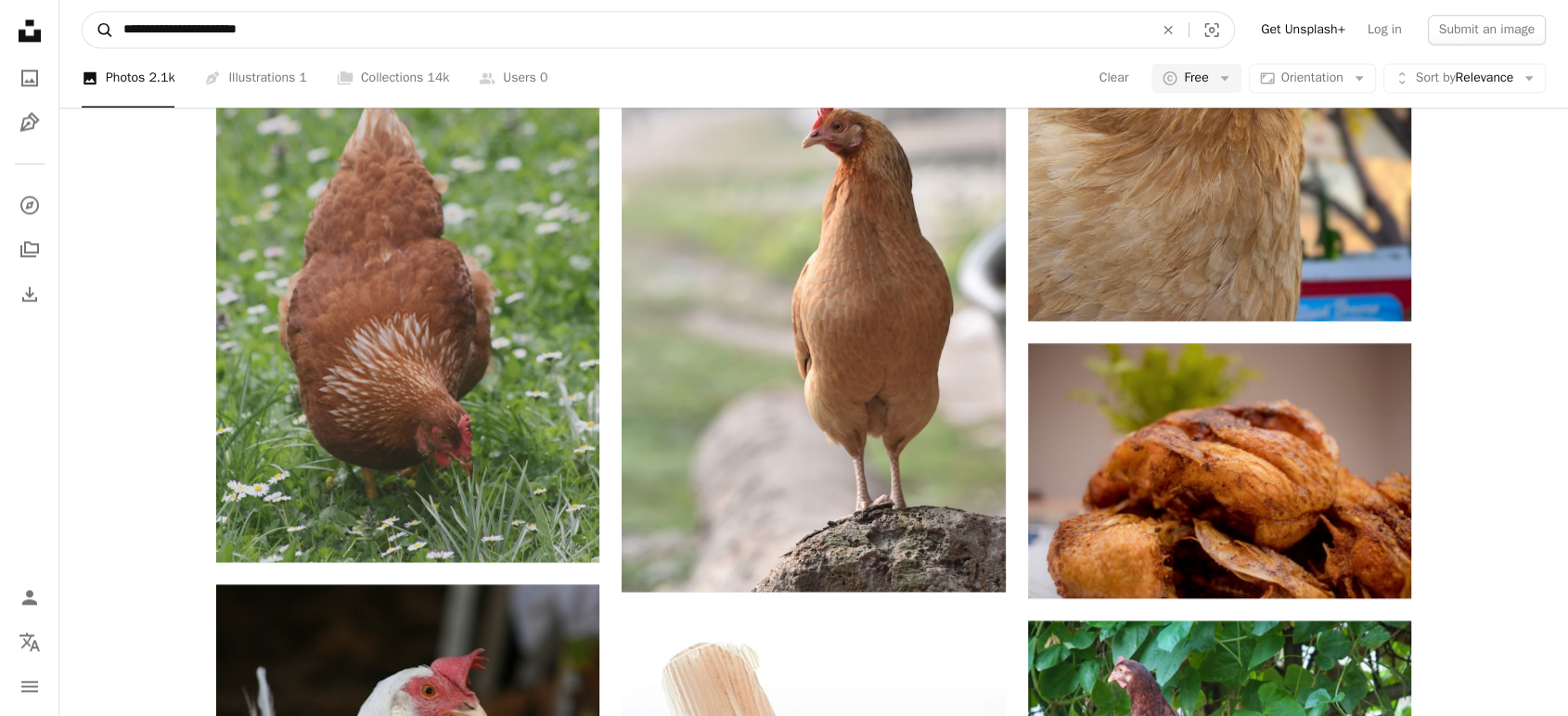 drag, startPoint x: 289, startPoint y: 32, endPoint x: 92, endPoint y: 15, distance: 197.73214 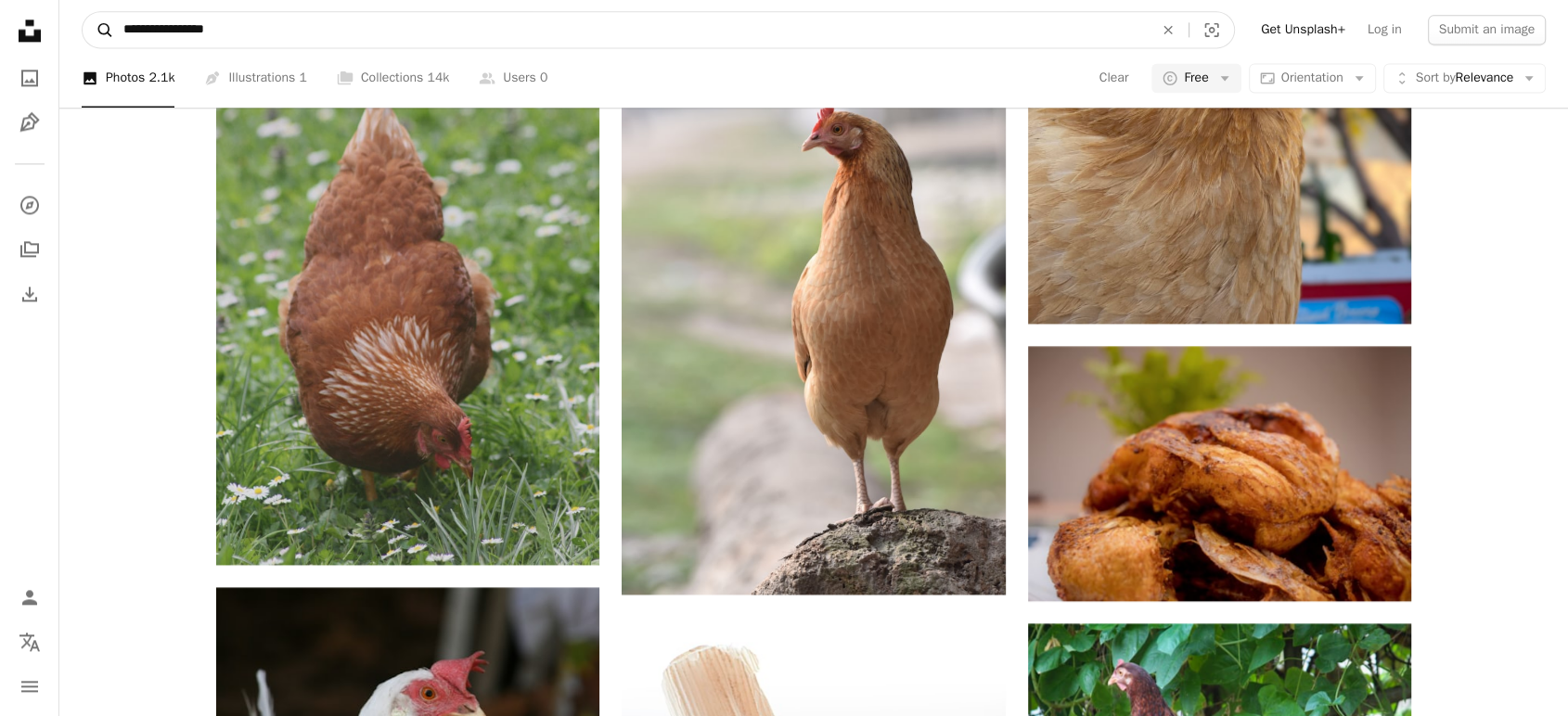 type on "**********" 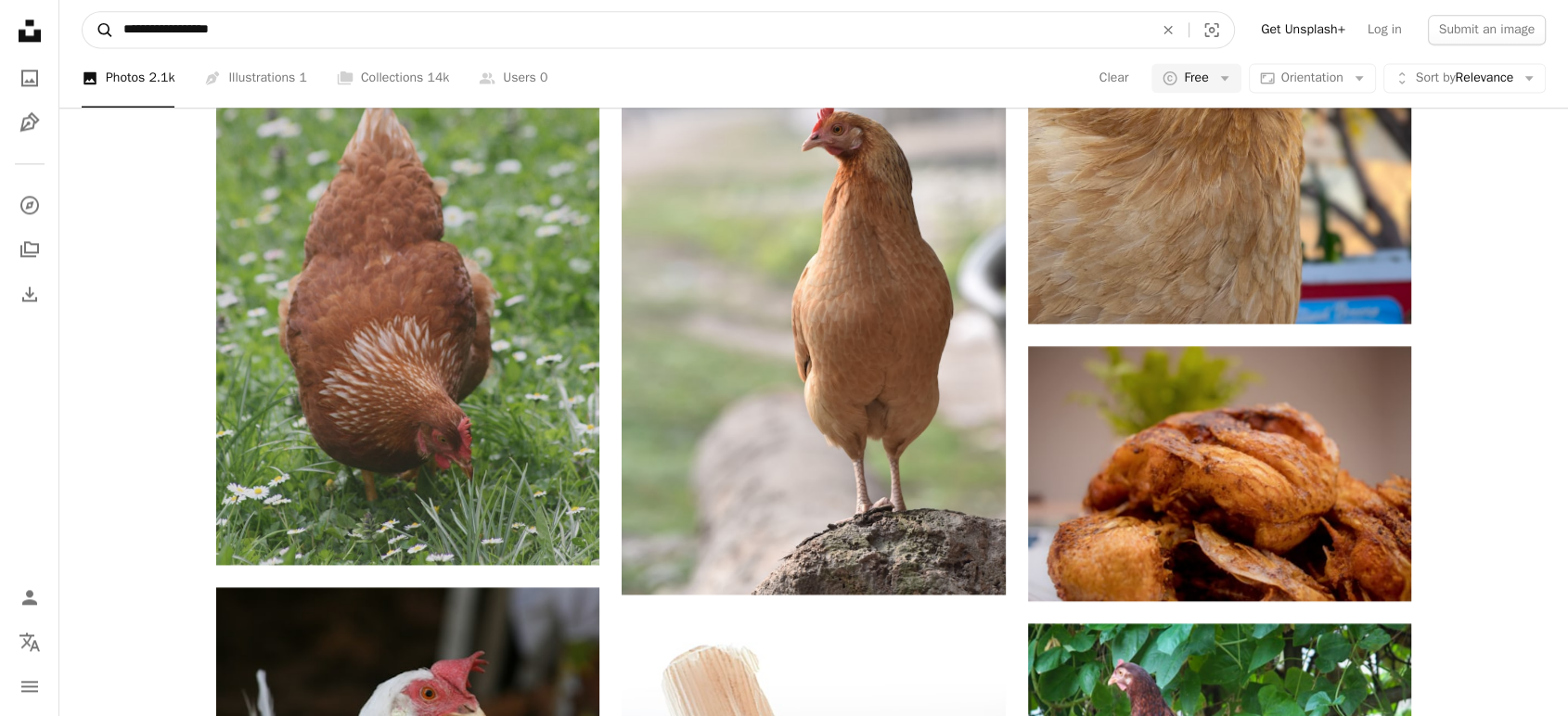 click on "A magnifying glass" at bounding box center (98, 30) 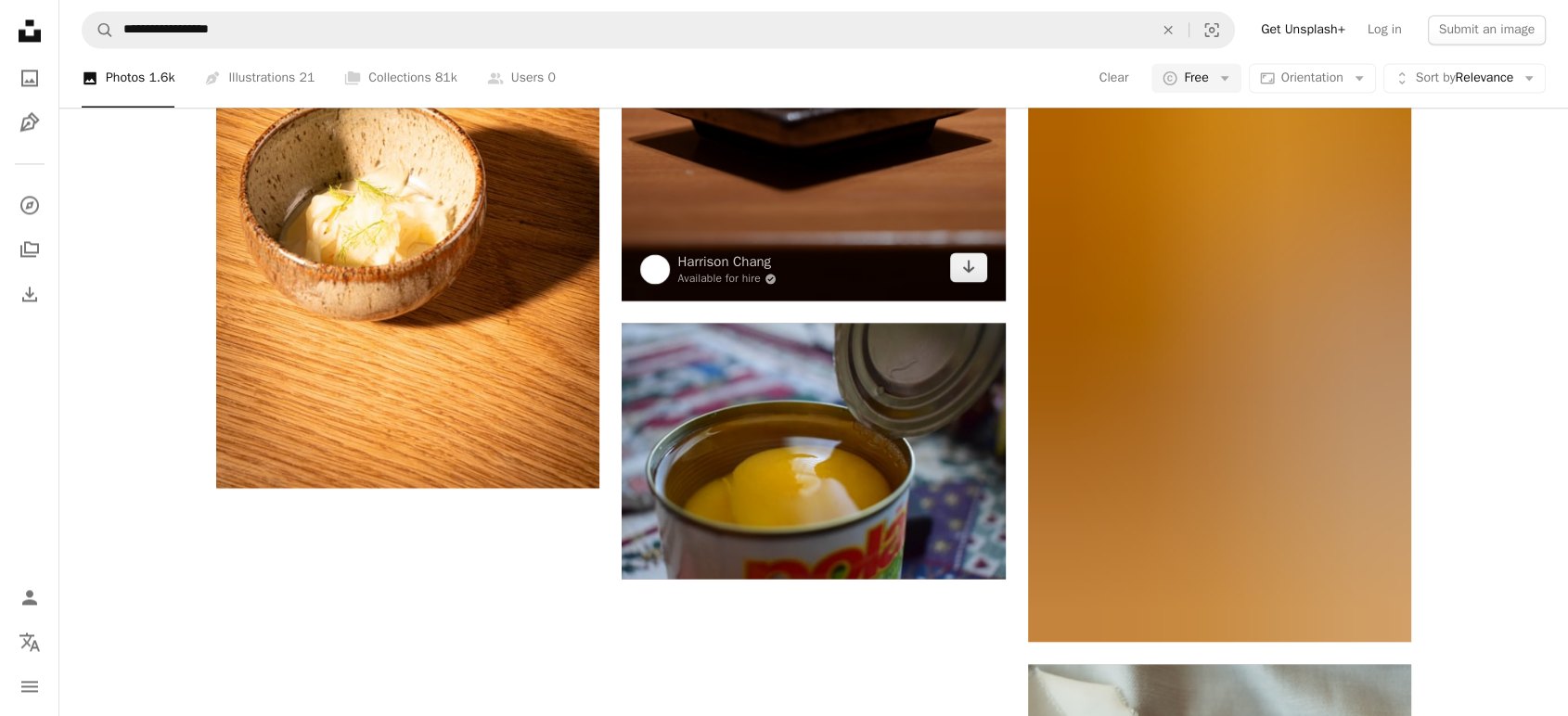 scroll, scrollTop: 2960, scrollLeft: 0, axis: vertical 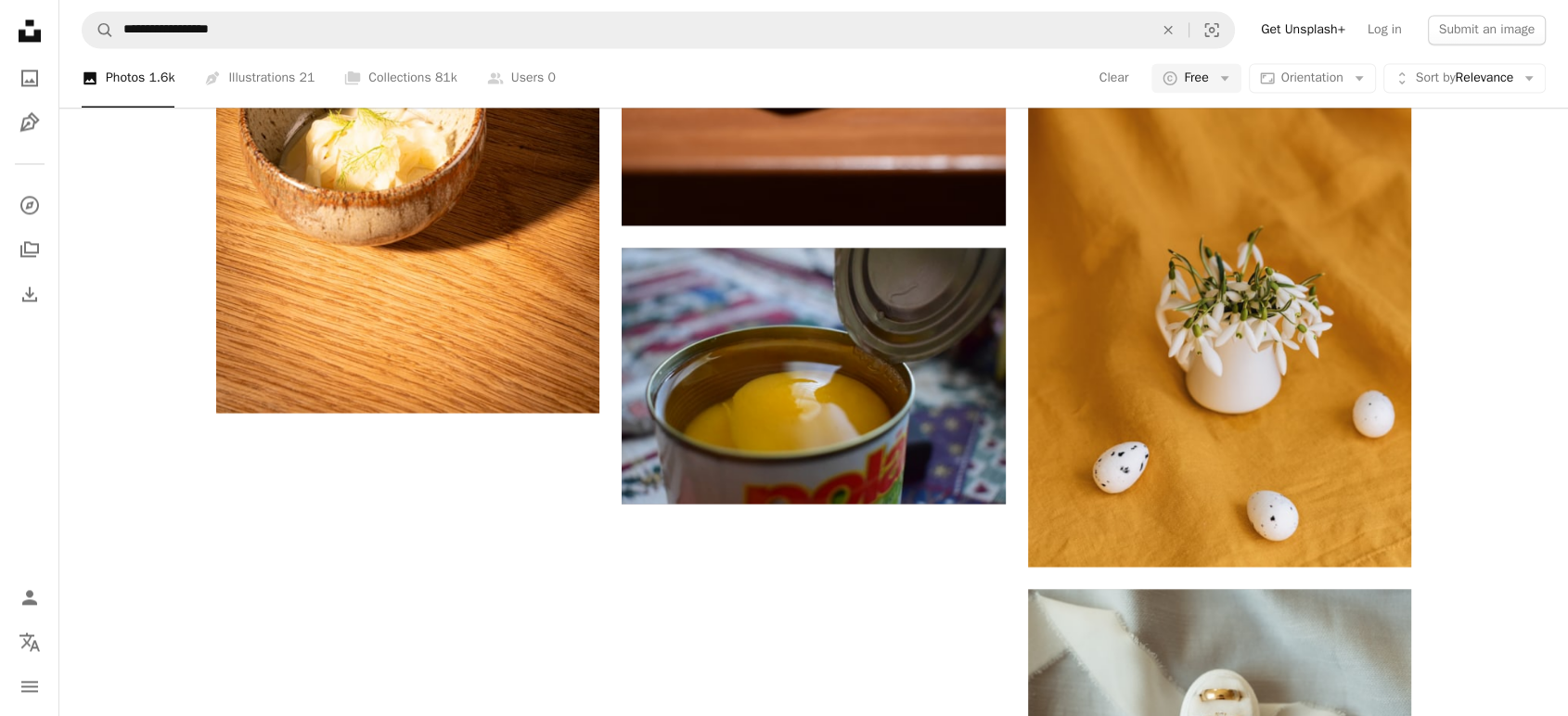 click on "Load more" at bounding box center (814, 919) 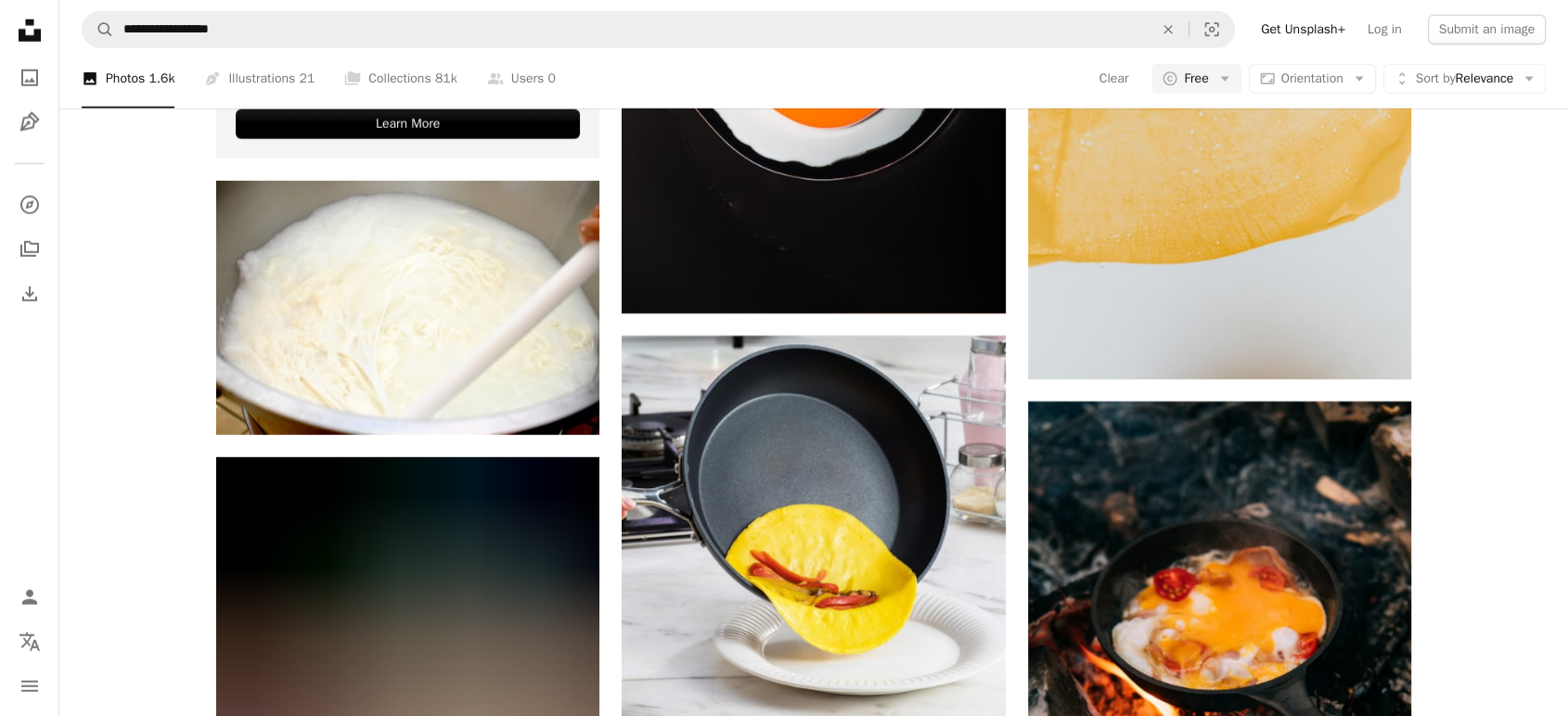 scroll, scrollTop: 5223, scrollLeft: 0, axis: vertical 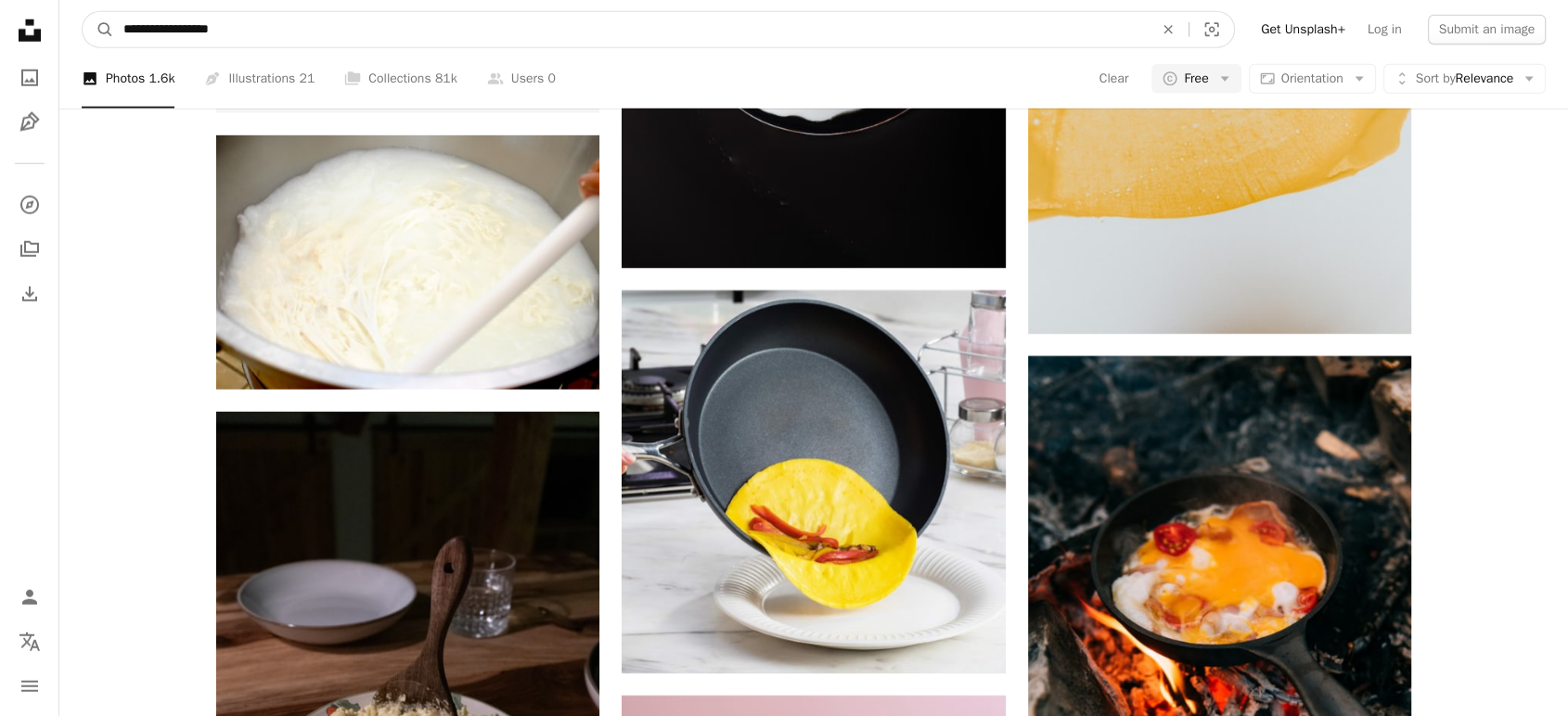 click on "**********" at bounding box center (631, 30) 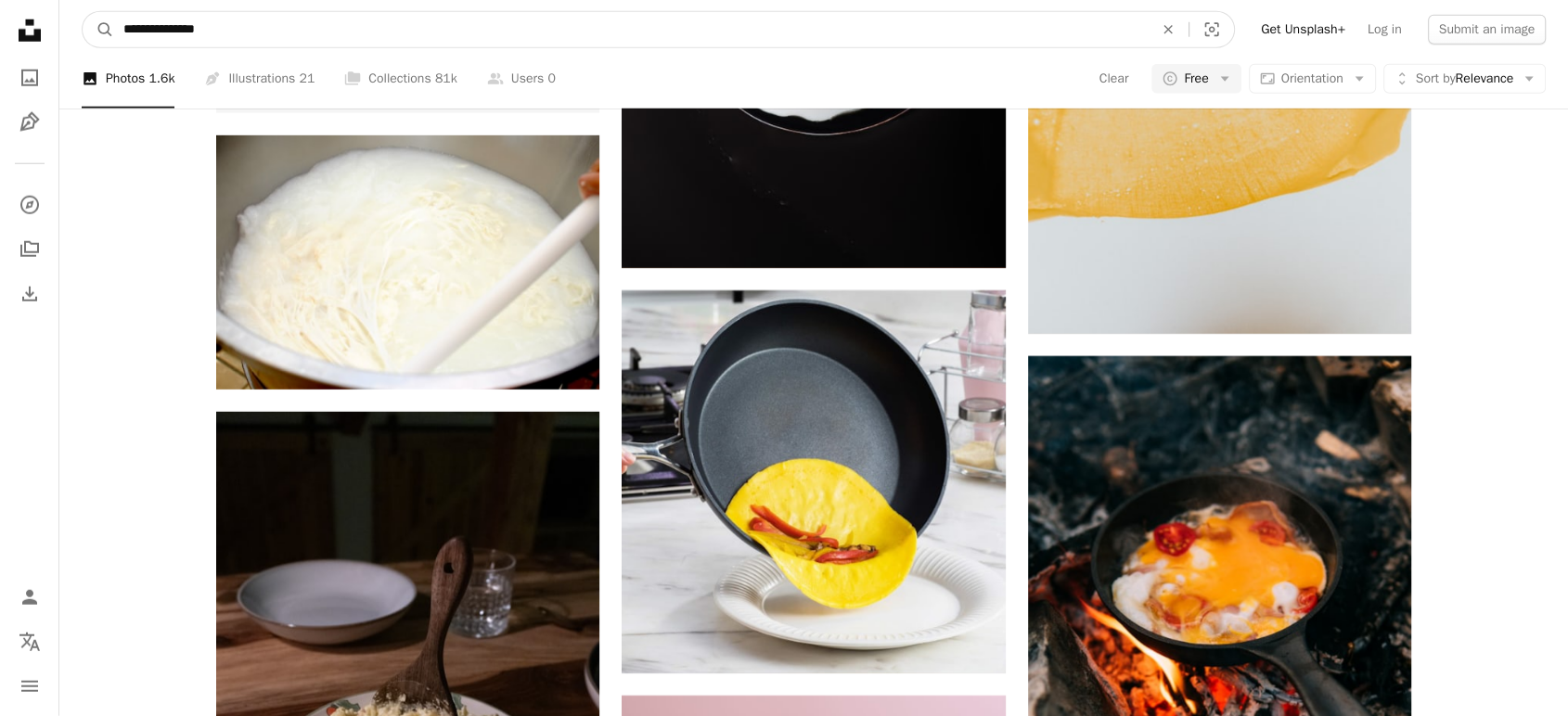 type on "**********" 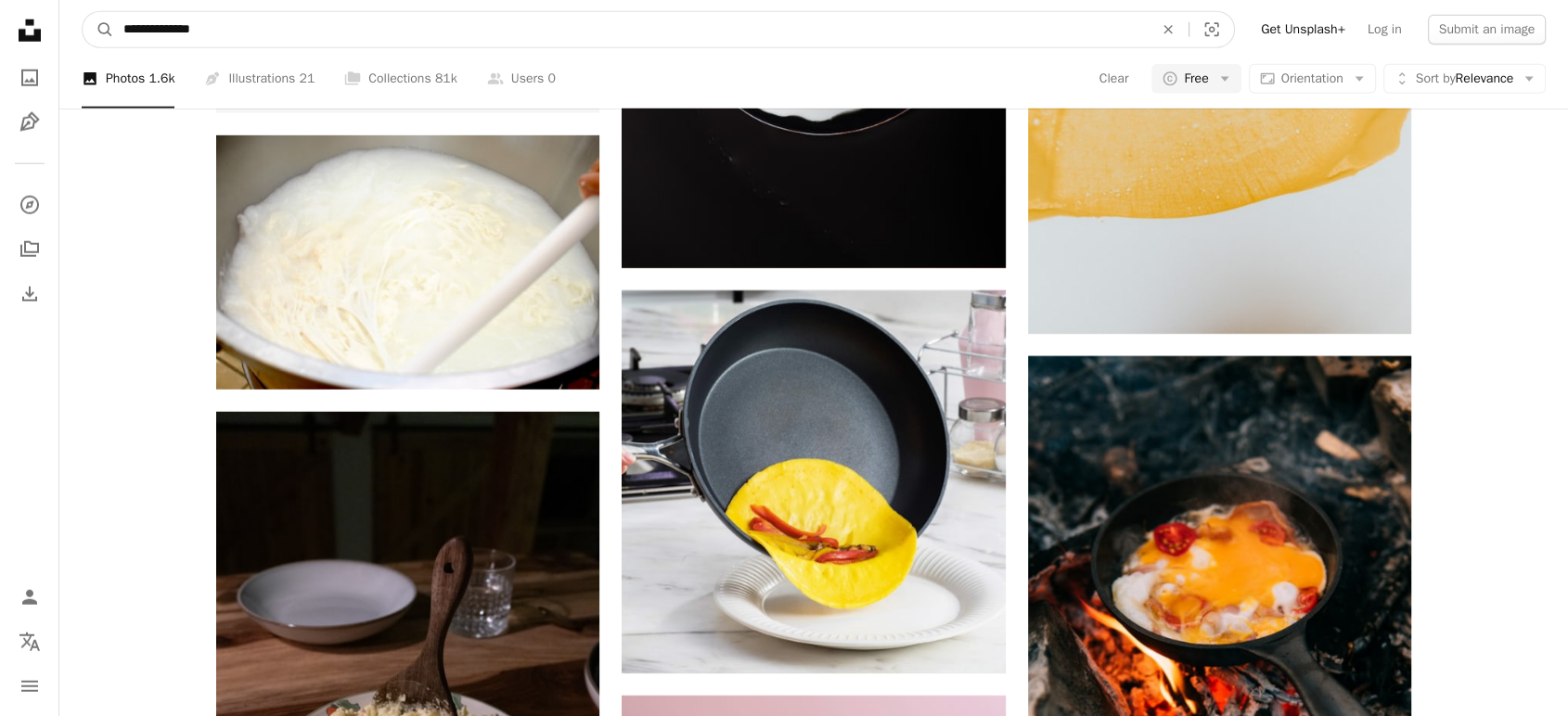 click on "A magnifying glass" at bounding box center (98, 30) 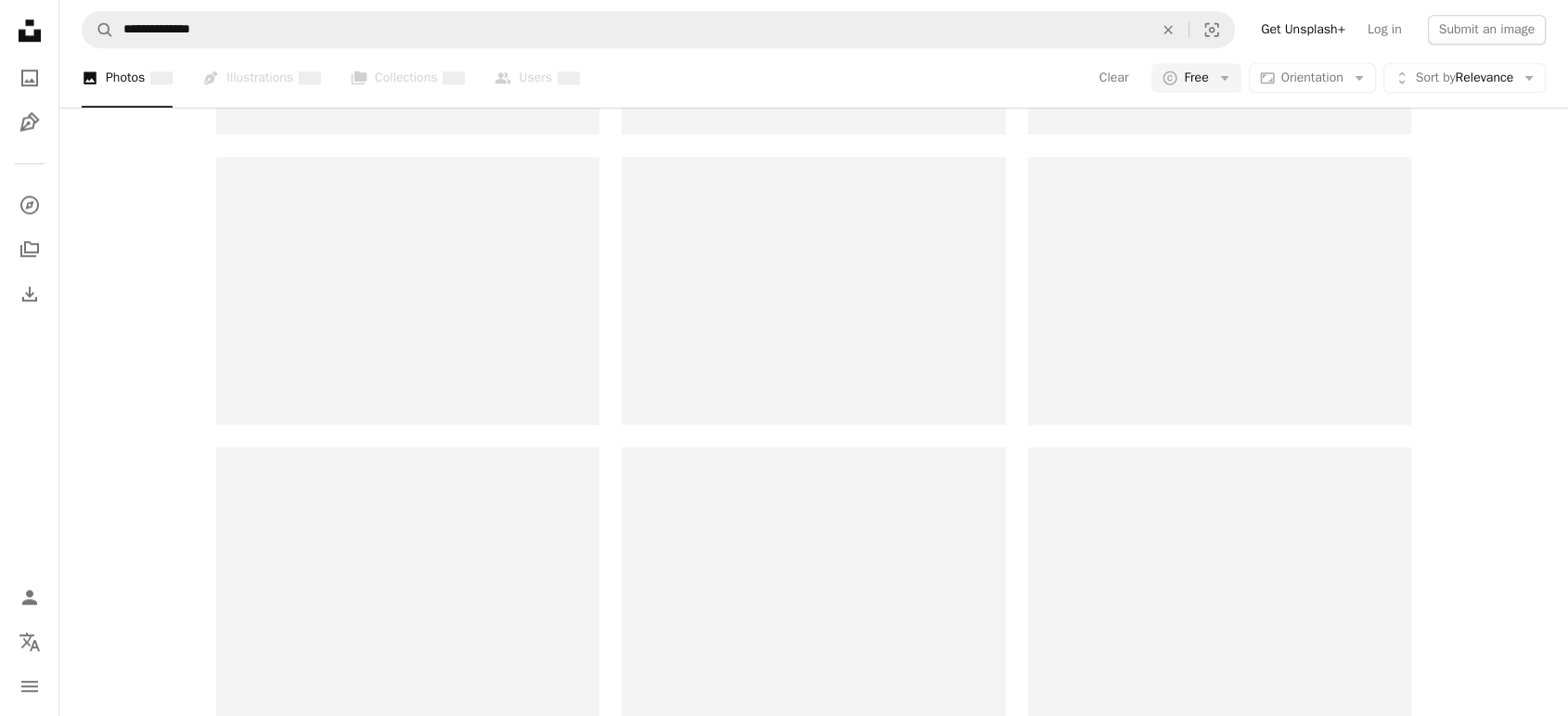 scroll, scrollTop: 0, scrollLeft: 0, axis: both 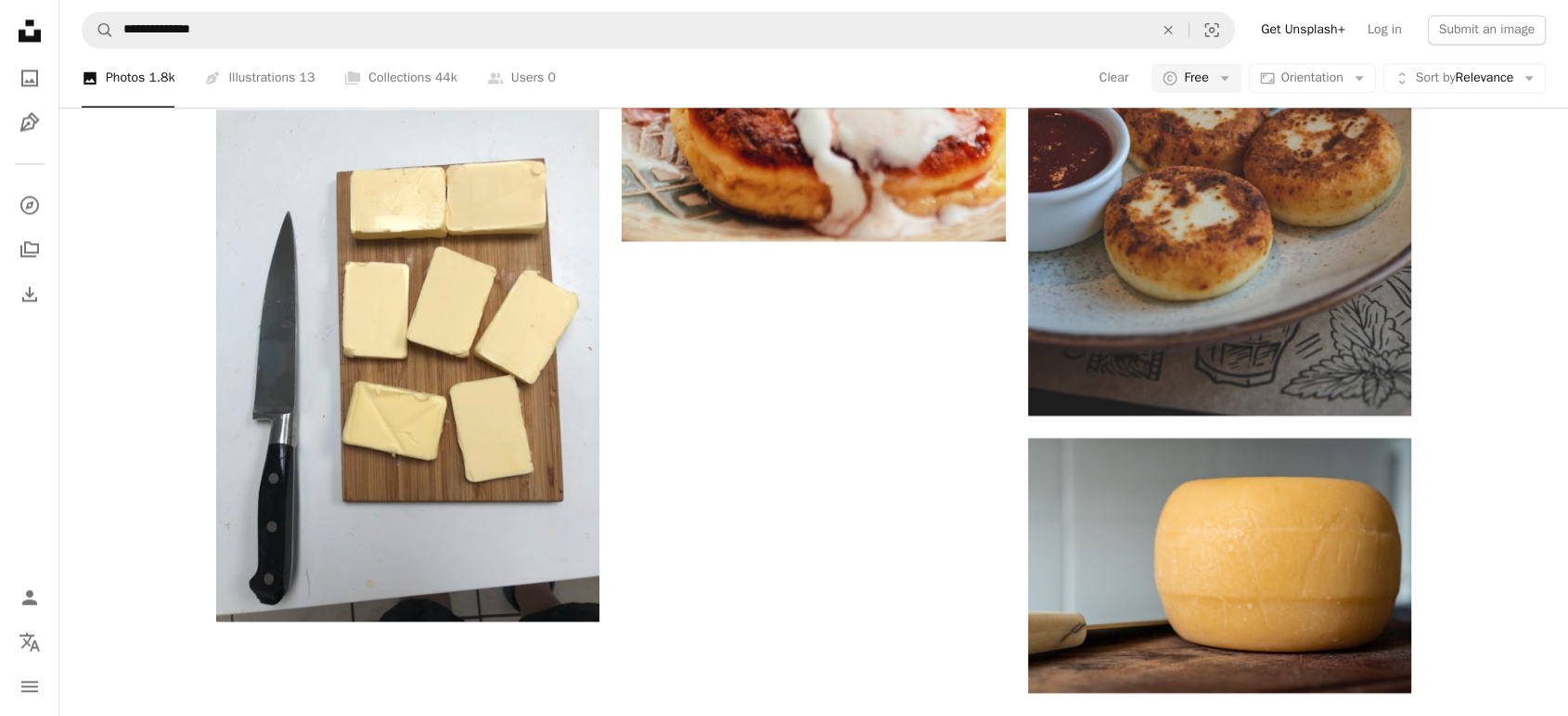 click on "Load more" at bounding box center (814, 767) 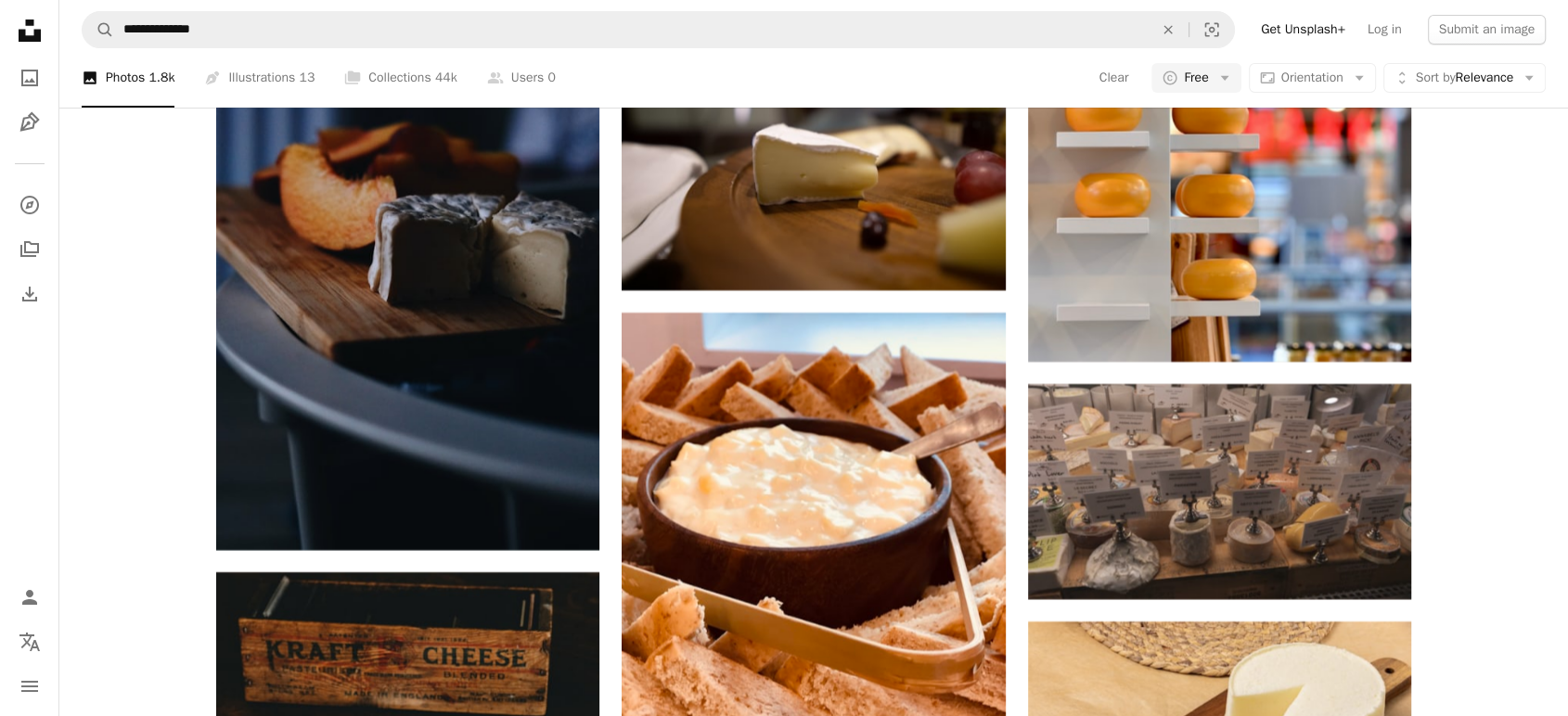 scroll, scrollTop: 7434, scrollLeft: 0, axis: vertical 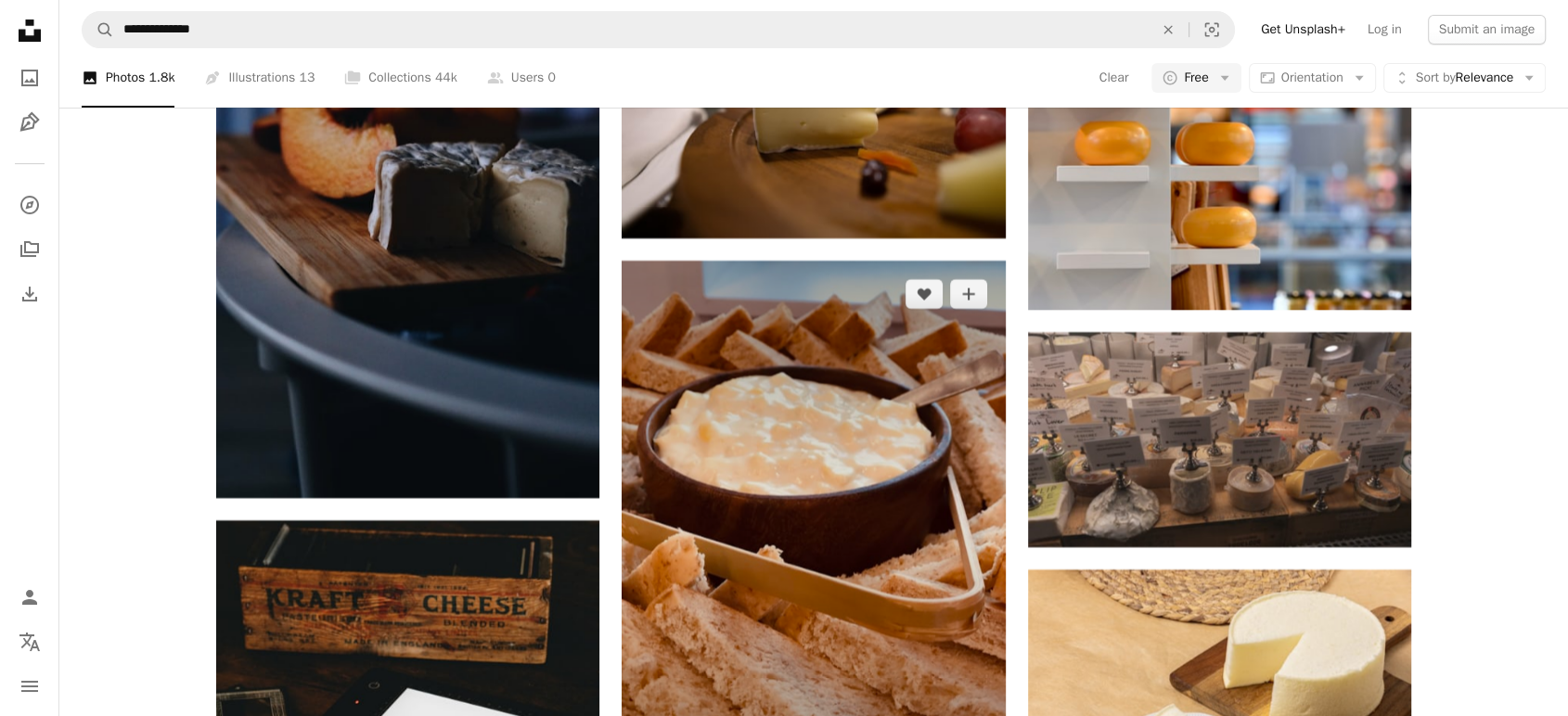 drag, startPoint x: 797, startPoint y: 220, endPoint x: 839, endPoint y: 231, distance: 43.416587 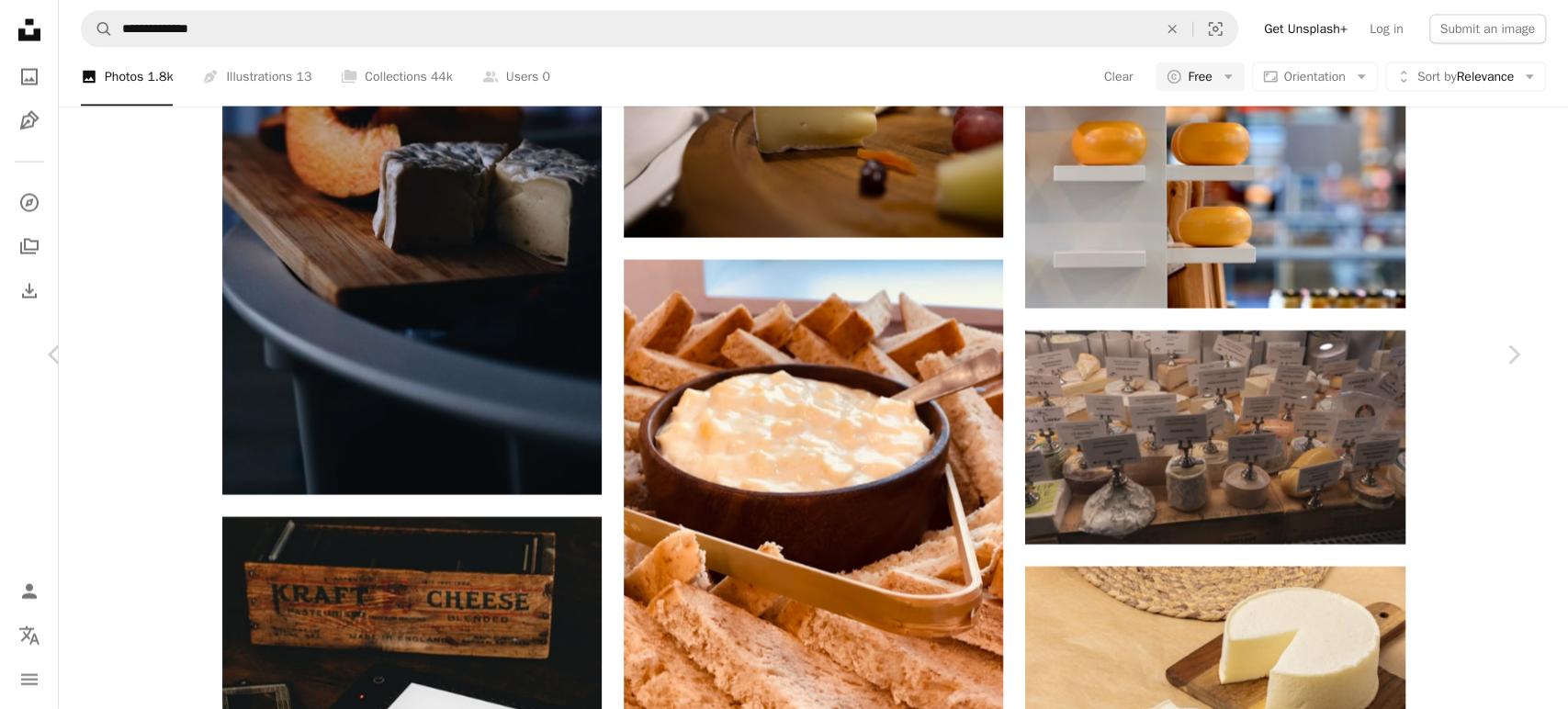 click on "[FIRST] [LAST]" at bounding box center [784, 4729] 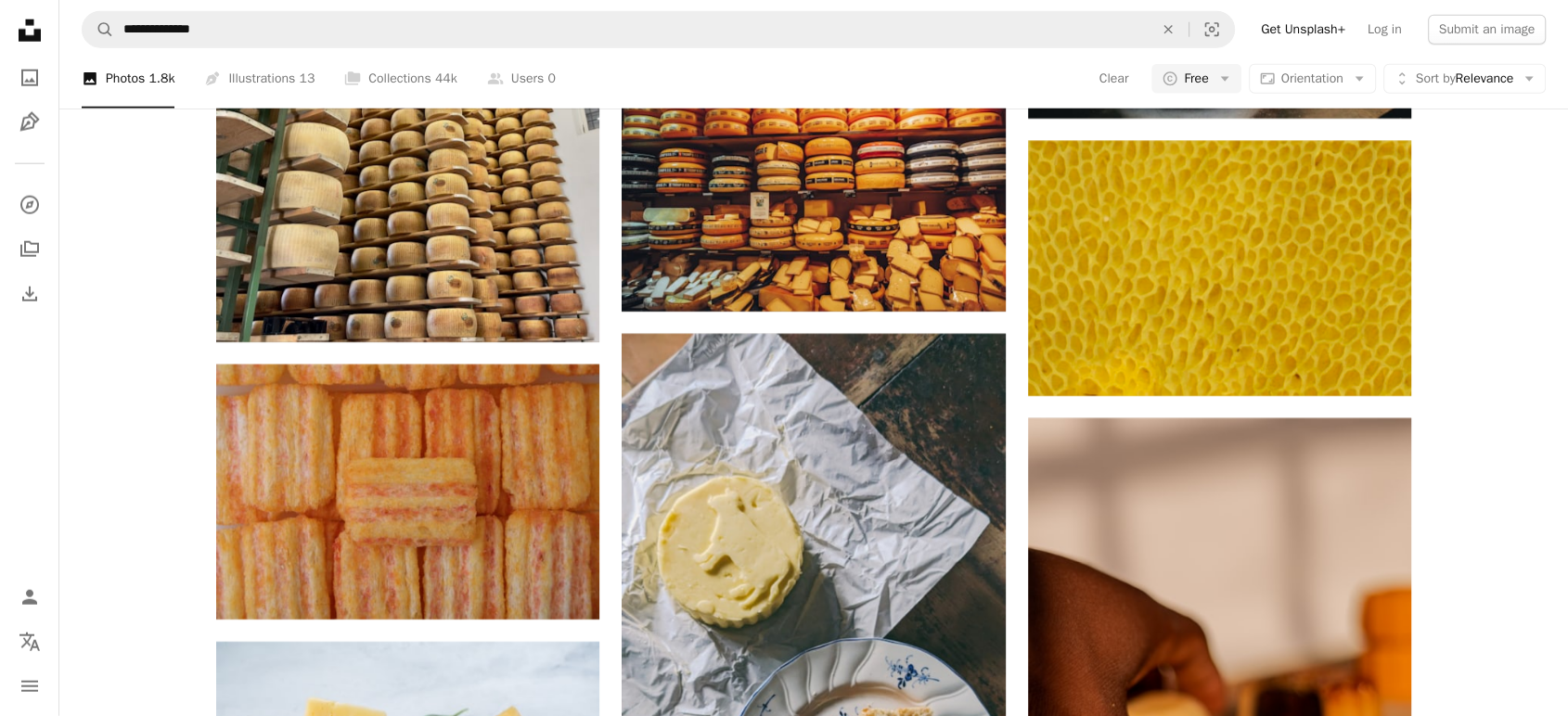 scroll, scrollTop: 12174, scrollLeft: 0, axis: vertical 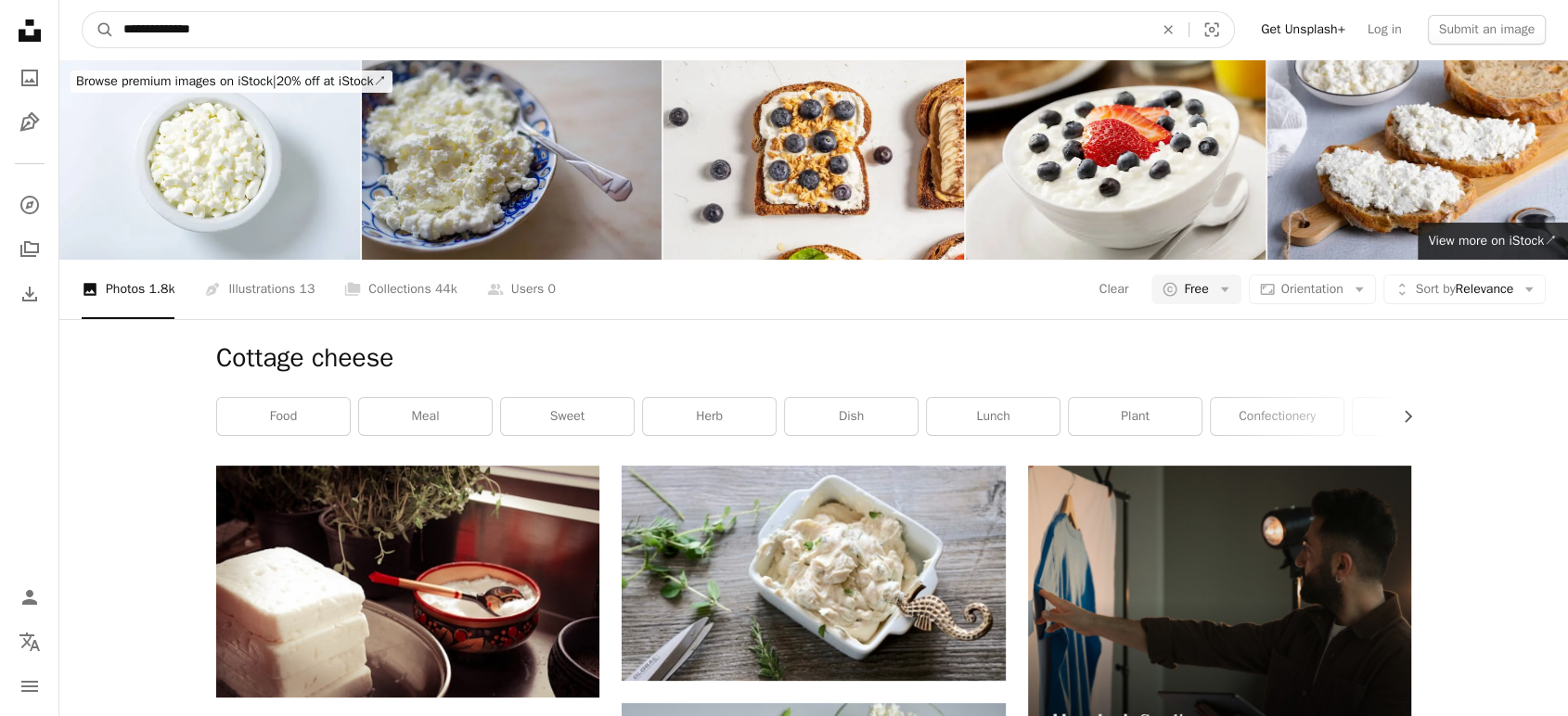 drag, startPoint x: 214, startPoint y: 27, endPoint x: 0, endPoint y: -13, distance: 217.70622 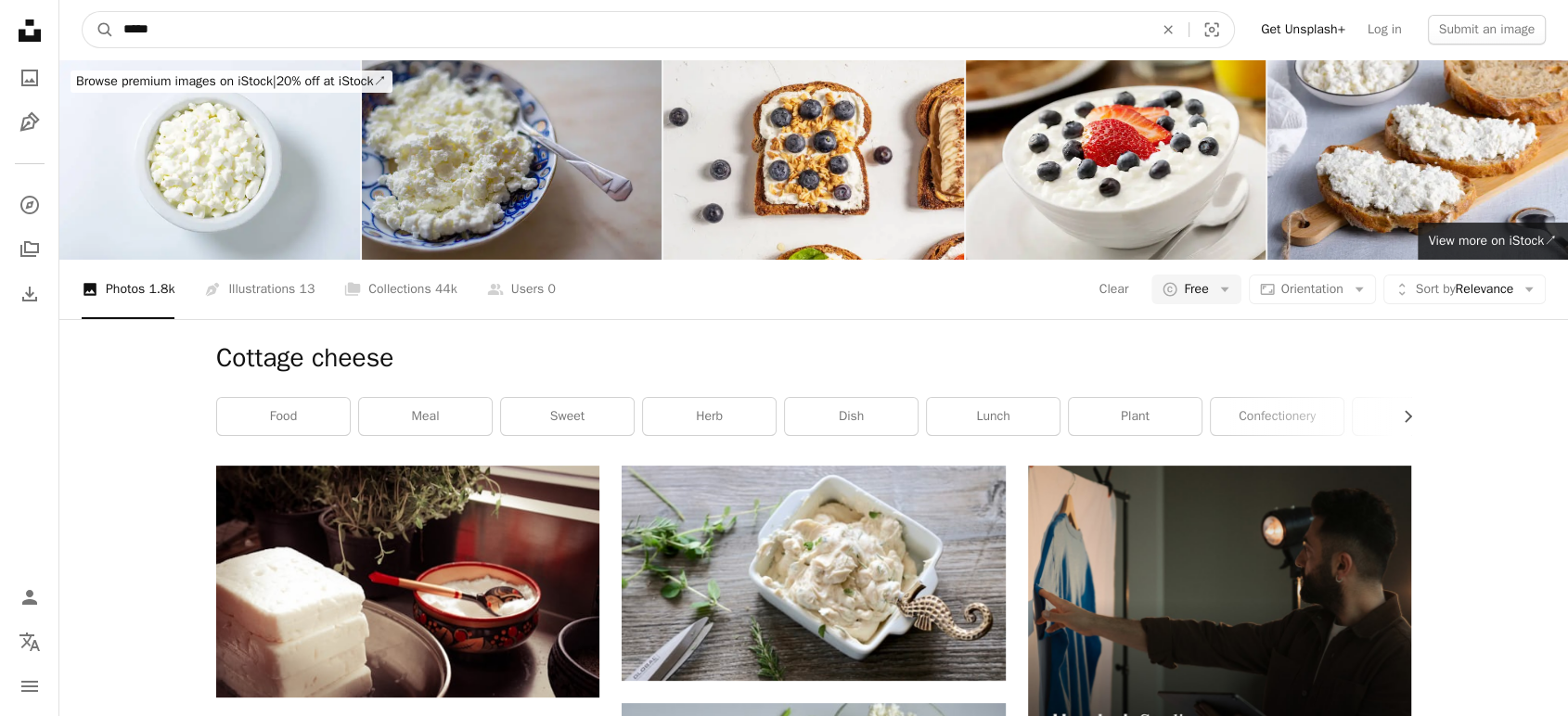 type on "******" 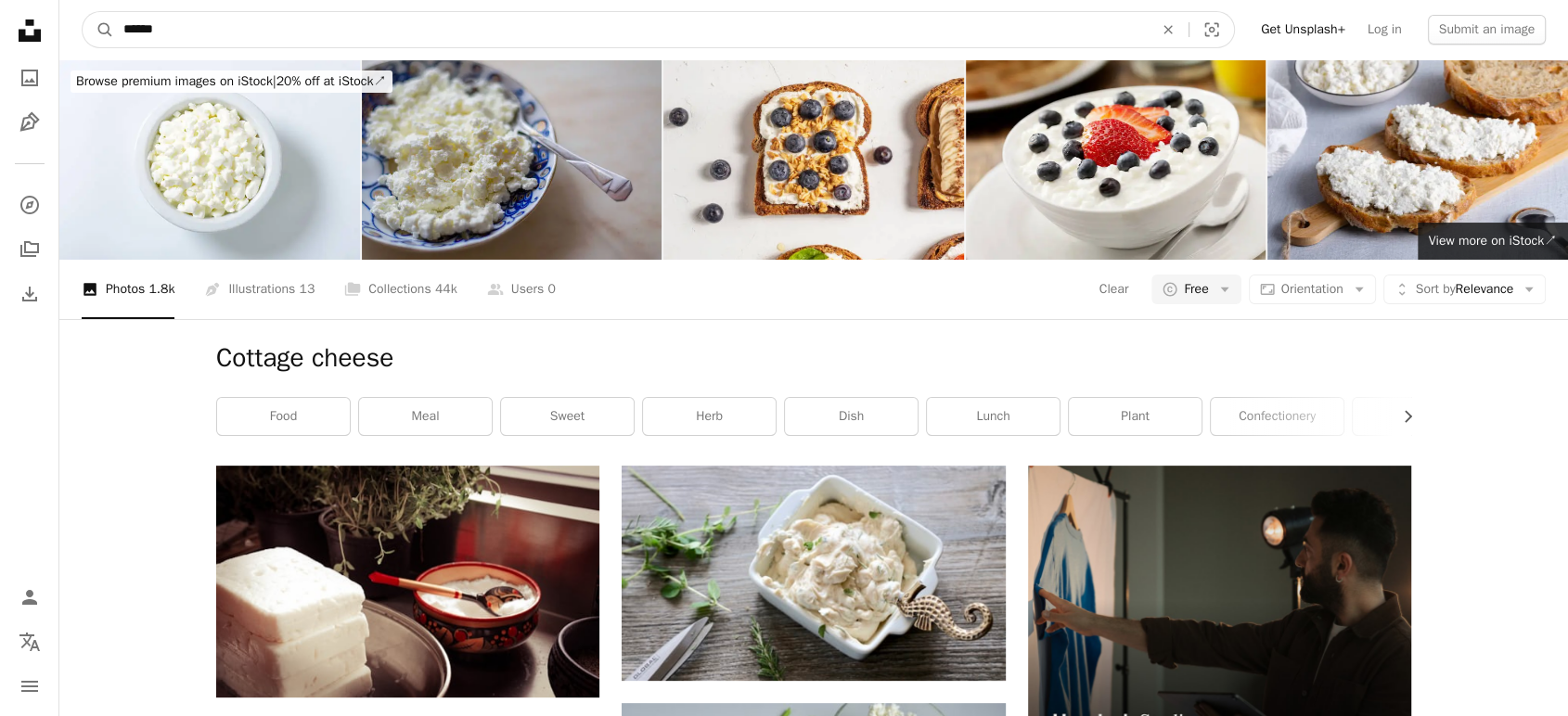 click on "A magnifying glass" at bounding box center (98, 30) 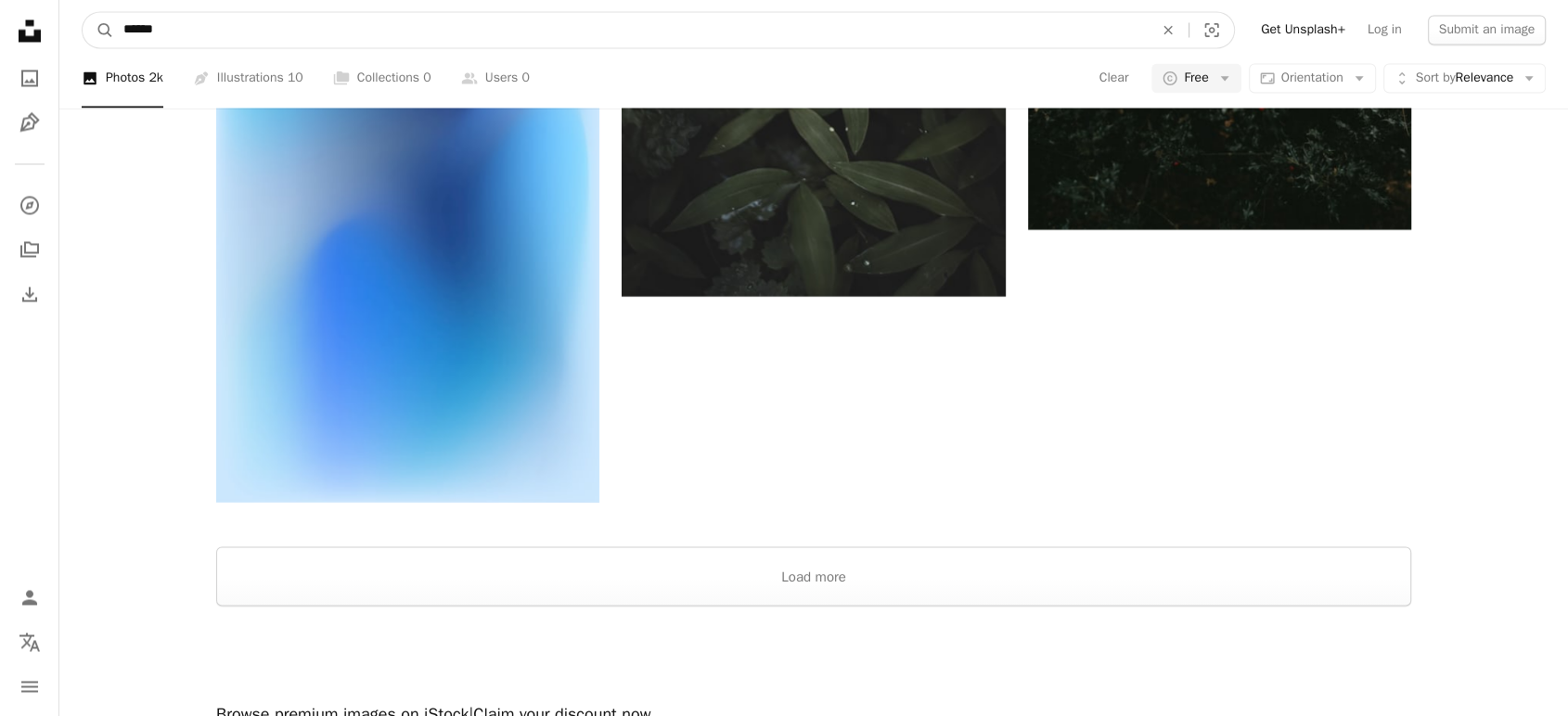 scroll, scrollTop: 3402, scrollLeft: 0, axis: vertical 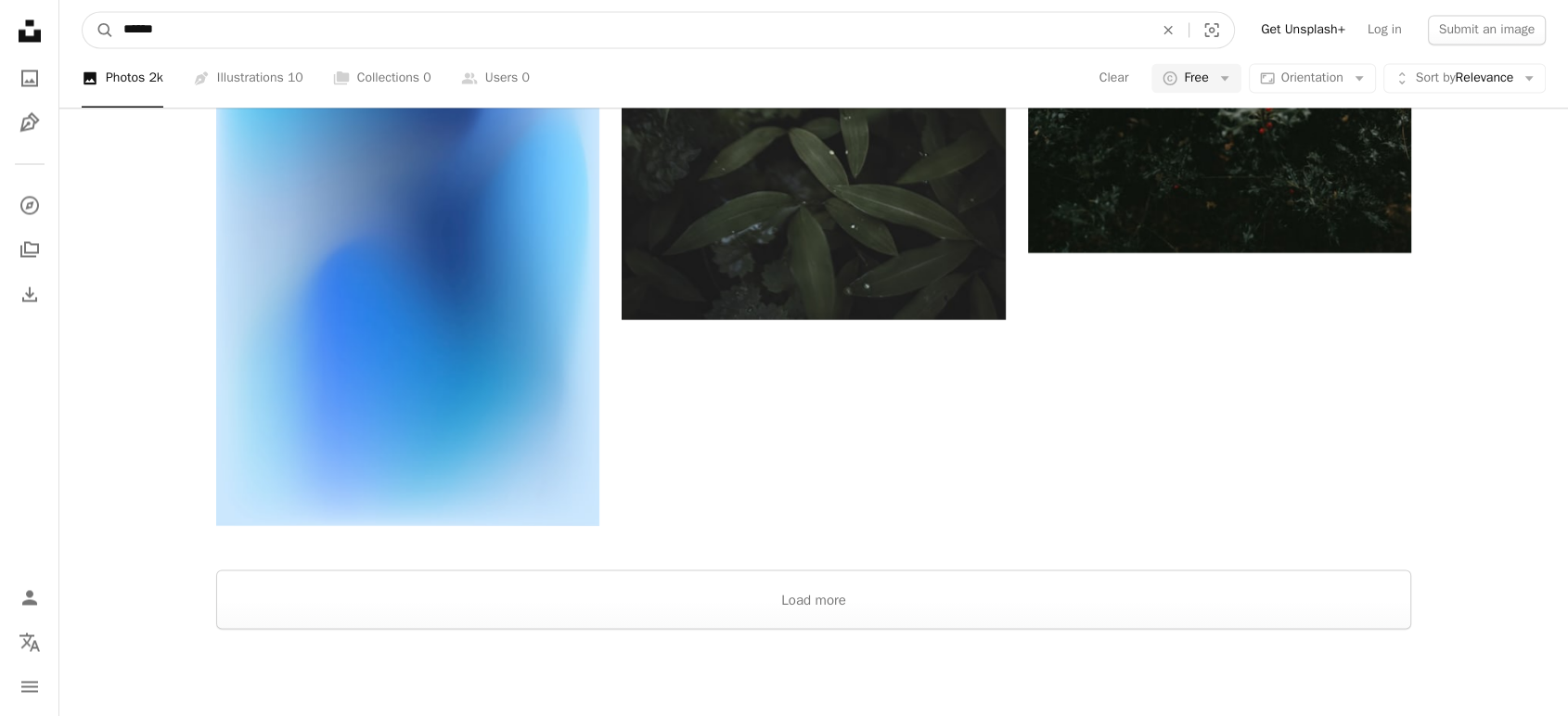 drag, startPoint x: 193, startPoint y: 29, endPoint x: 55, endPoint y: 10, distance: 139.30183 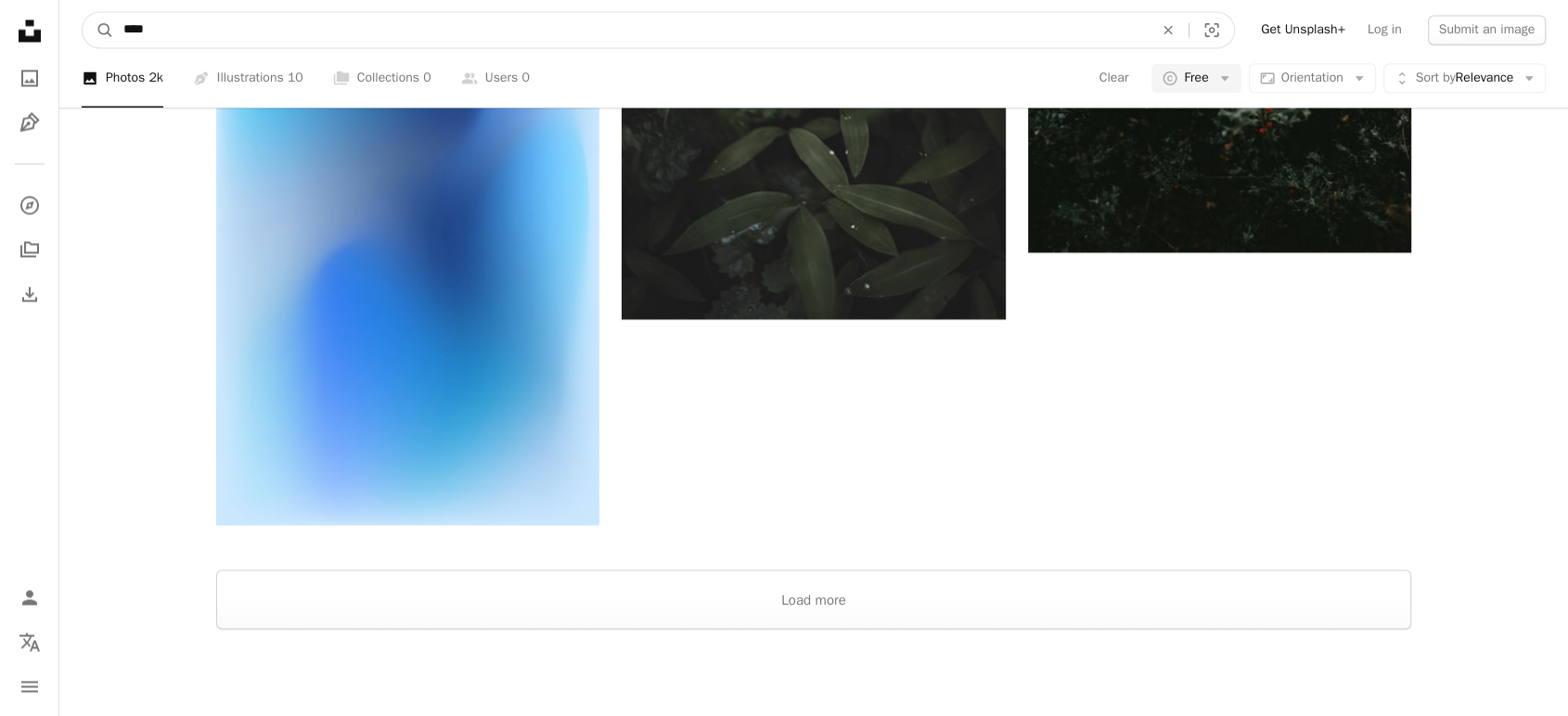 type on "*****" 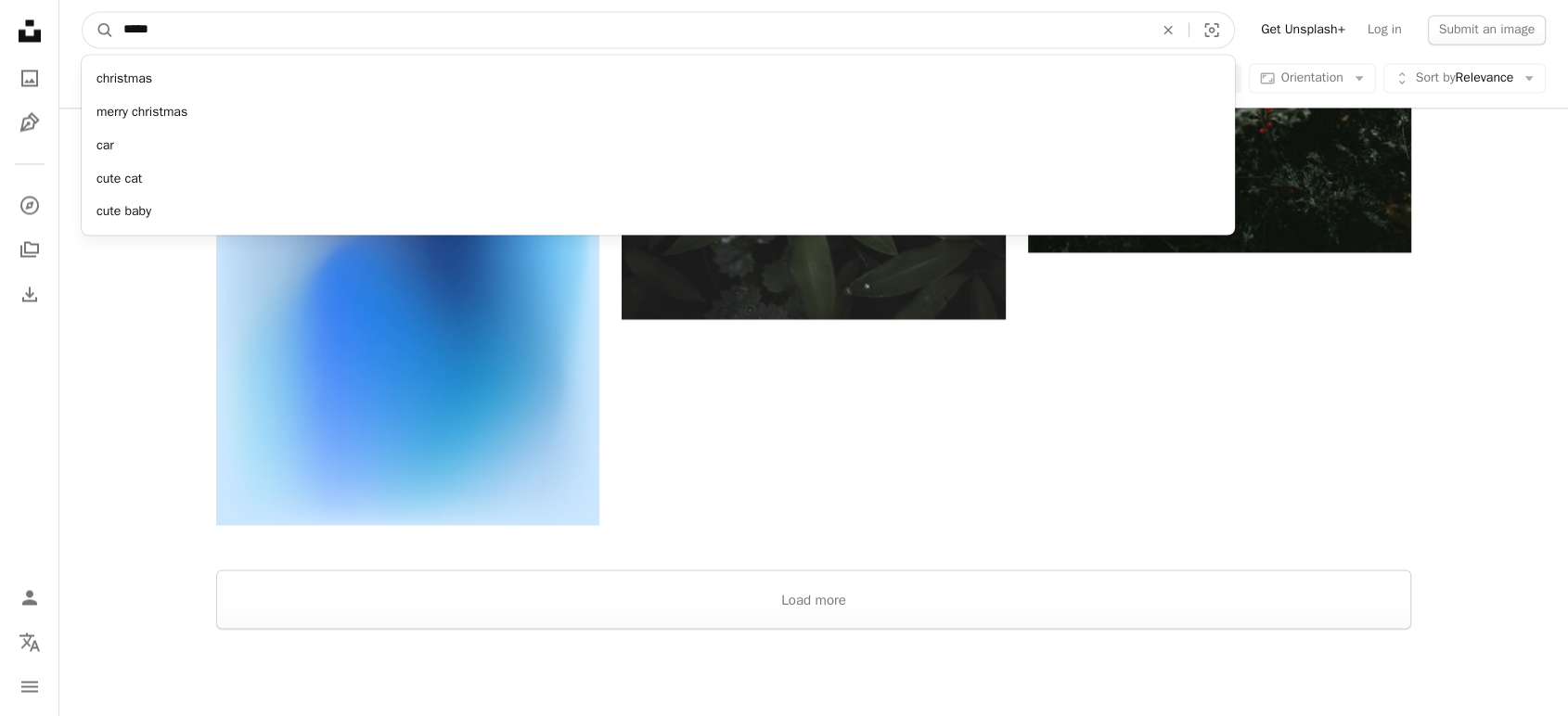 click on "A magnifying glass" at bounding box center (98, 30) 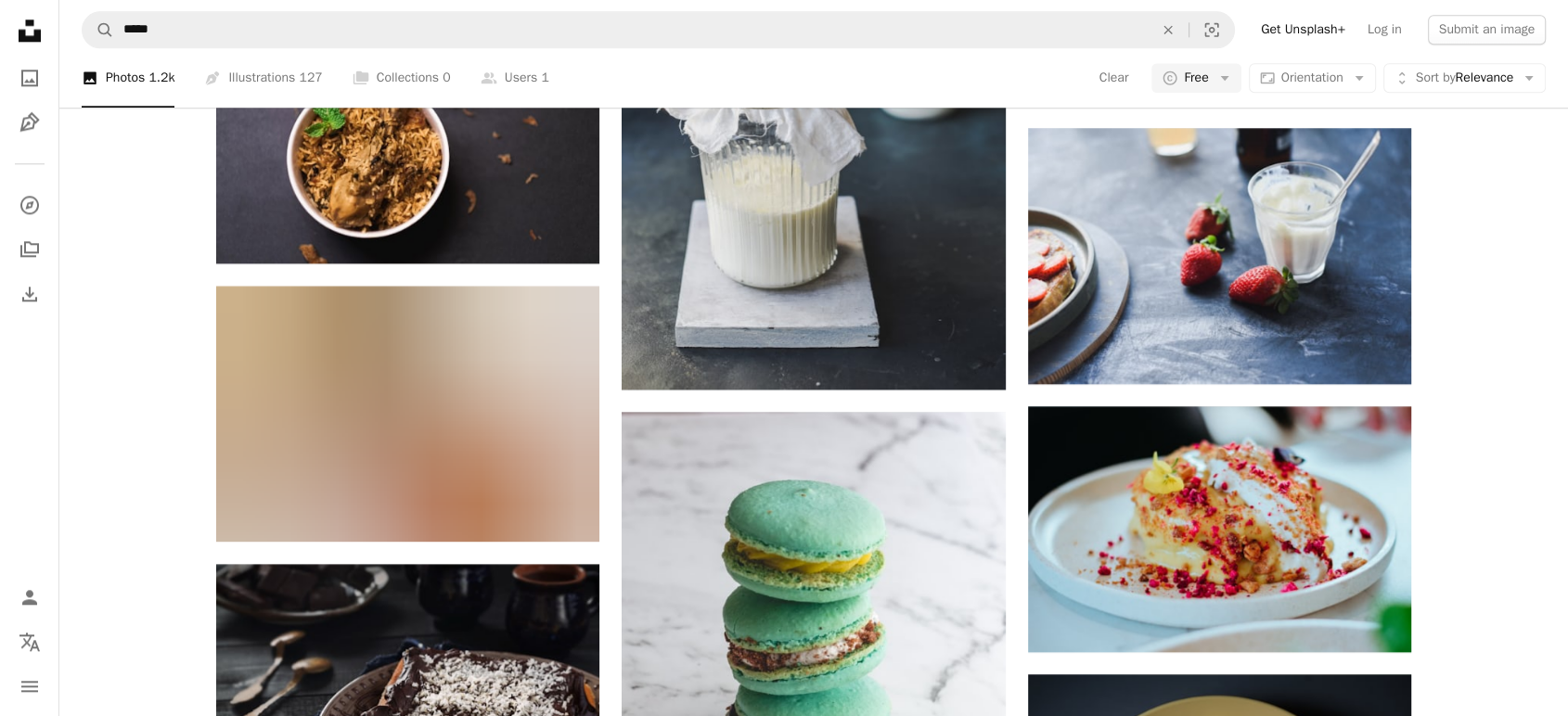 scroll, scrollTop: 2679, scrollLeft: 0, axis: vertical 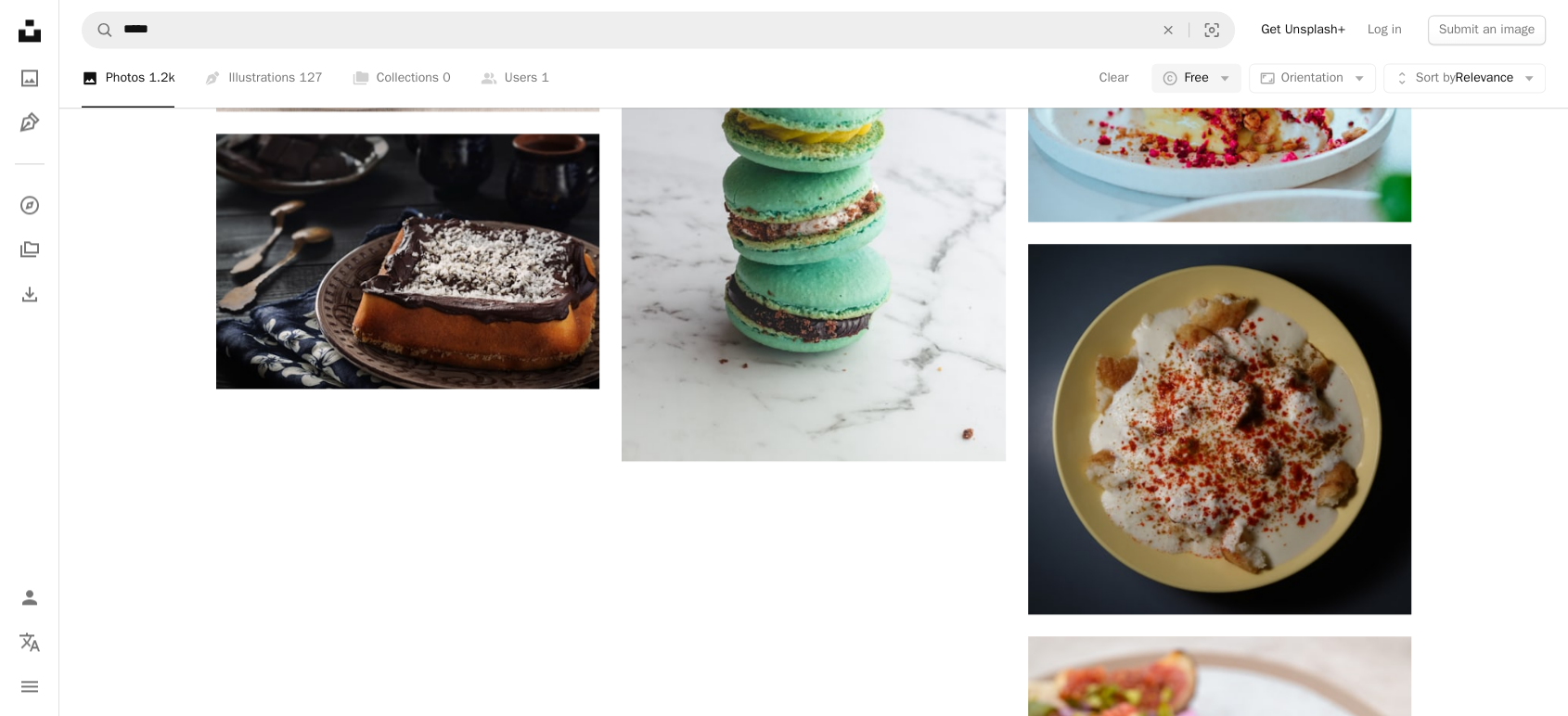 click on "Load more" at bounding box center [814, 1285] 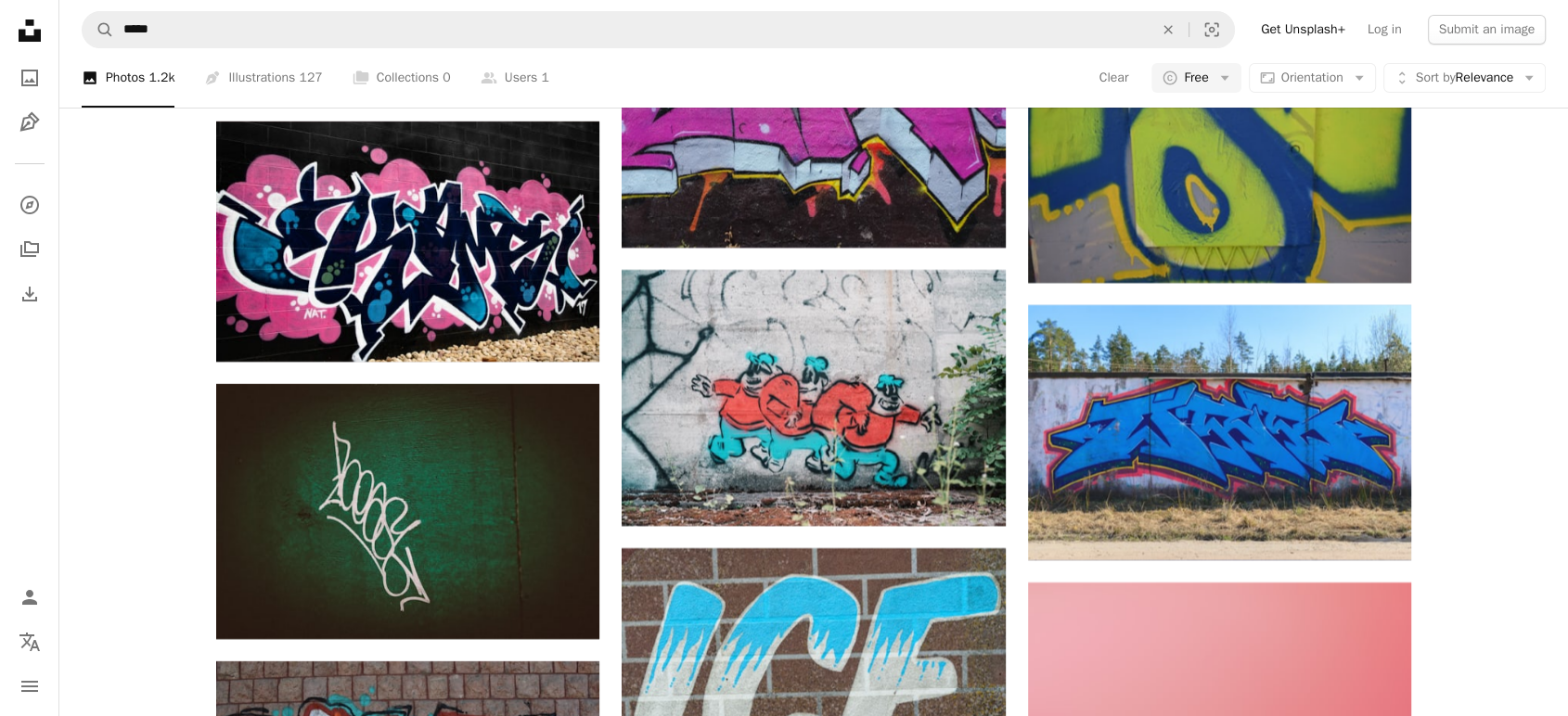 scroll, scrollTop: 0, scrollLeft: 0, axis: both 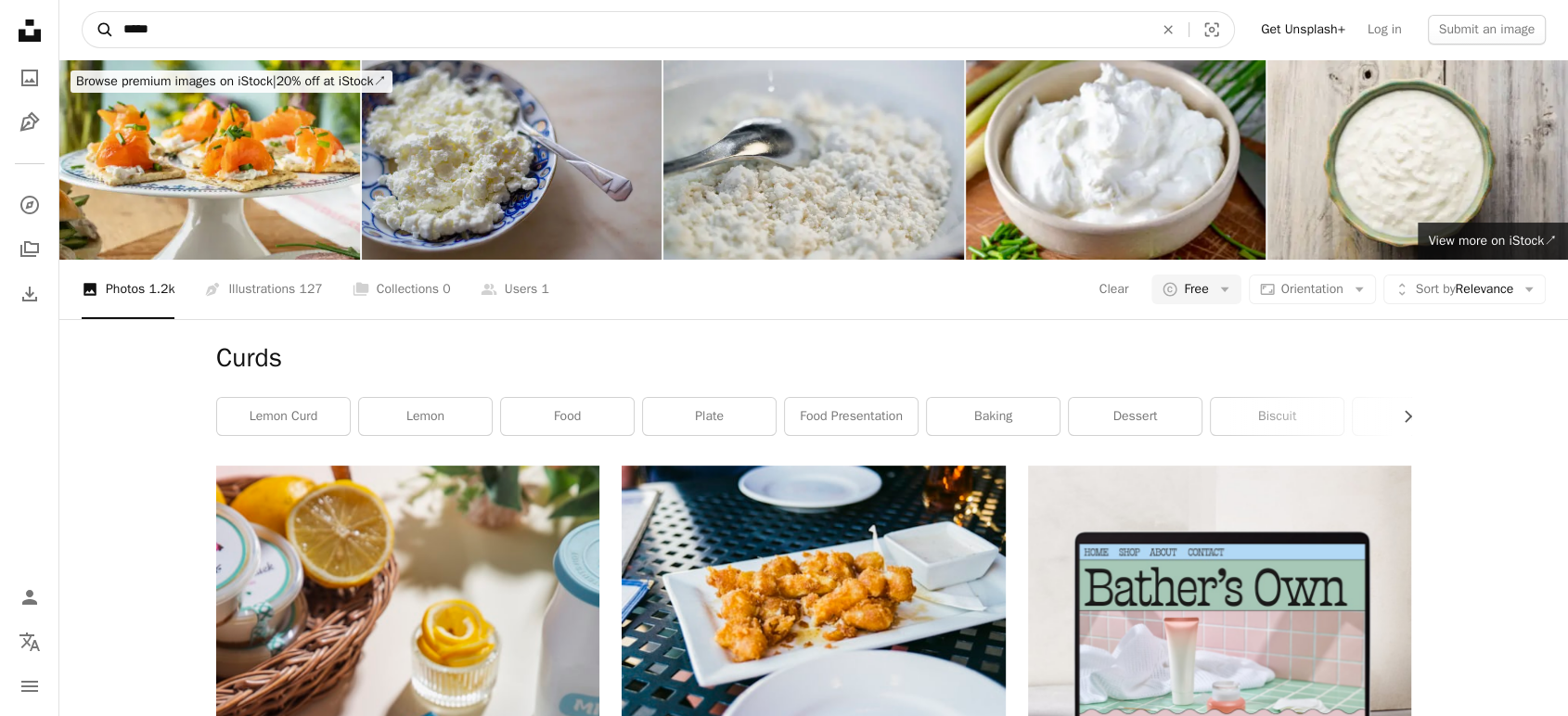 drag, startPoint x: 168, startPoint y: 44, endPoint x: 84, endPoint y: 31, distance: 85 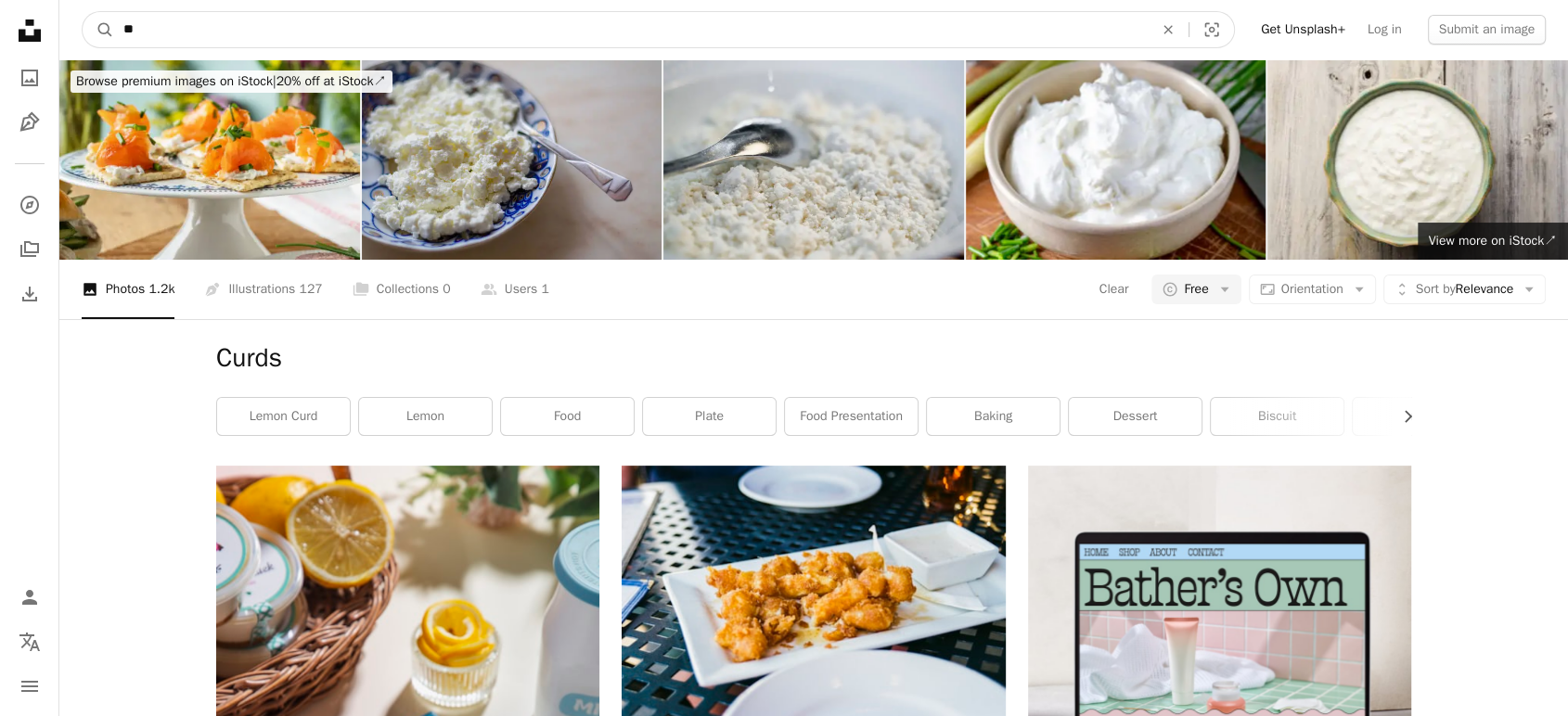 type on "***" 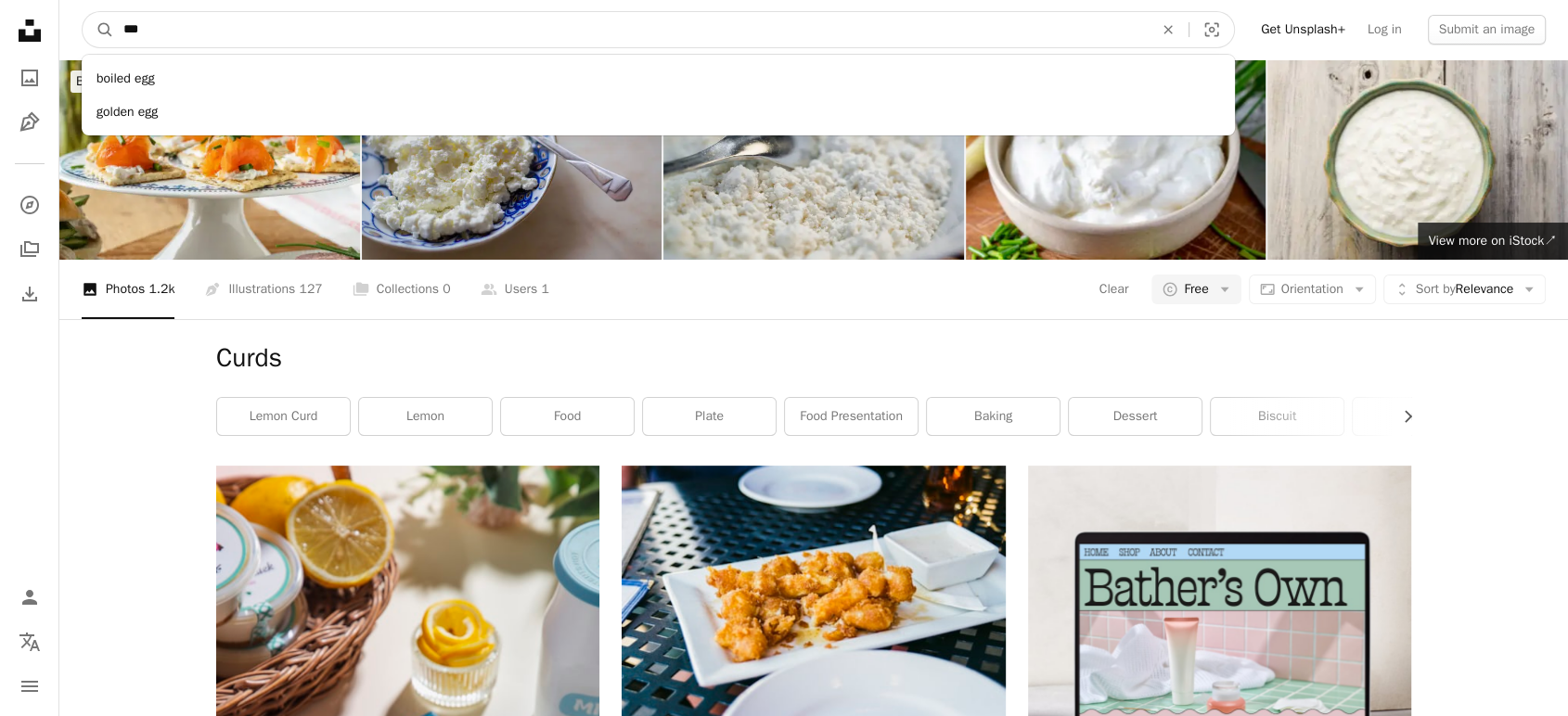 click on "A magnifying glass" at bounding box center (98, 30) 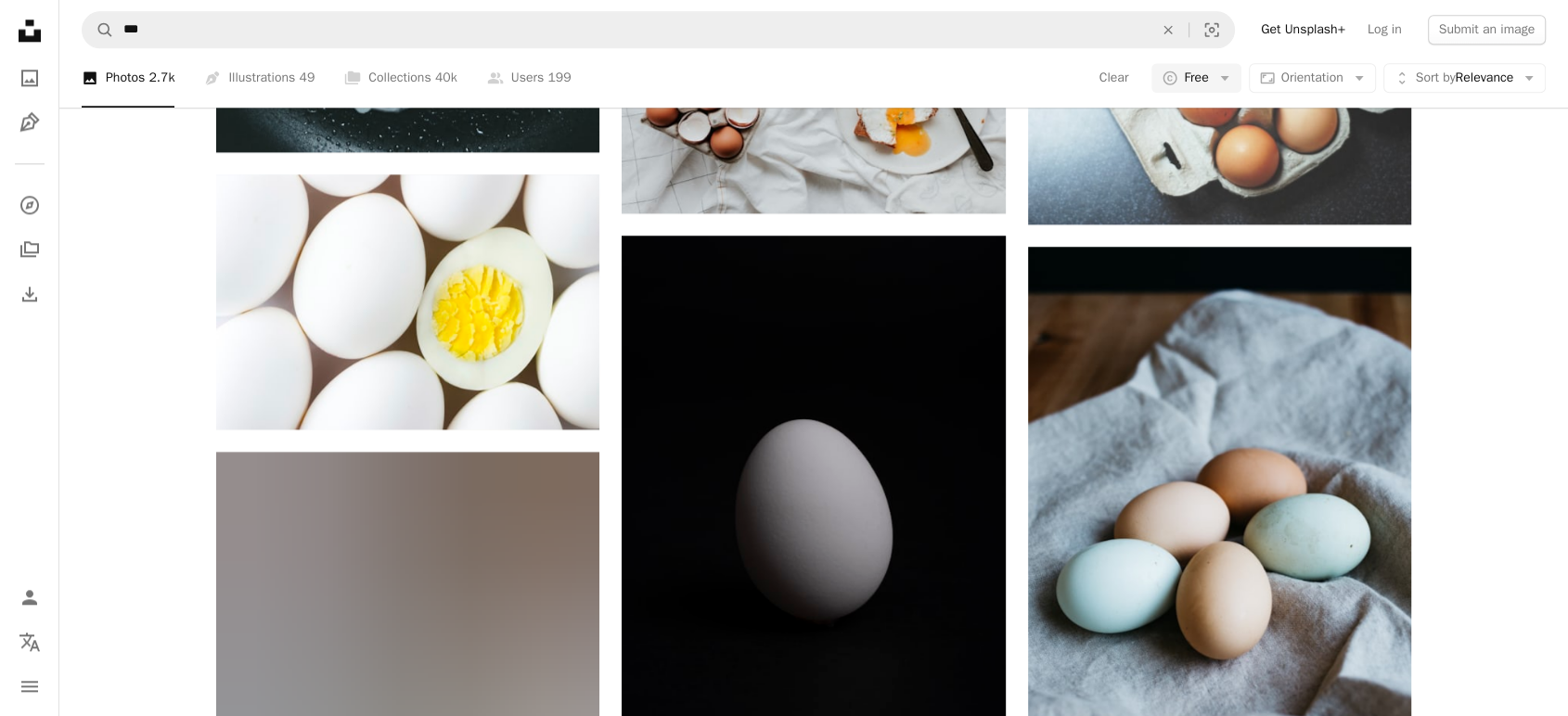 scroll, scrollTop: 2267, scrollLeft: 0, axis: vertical 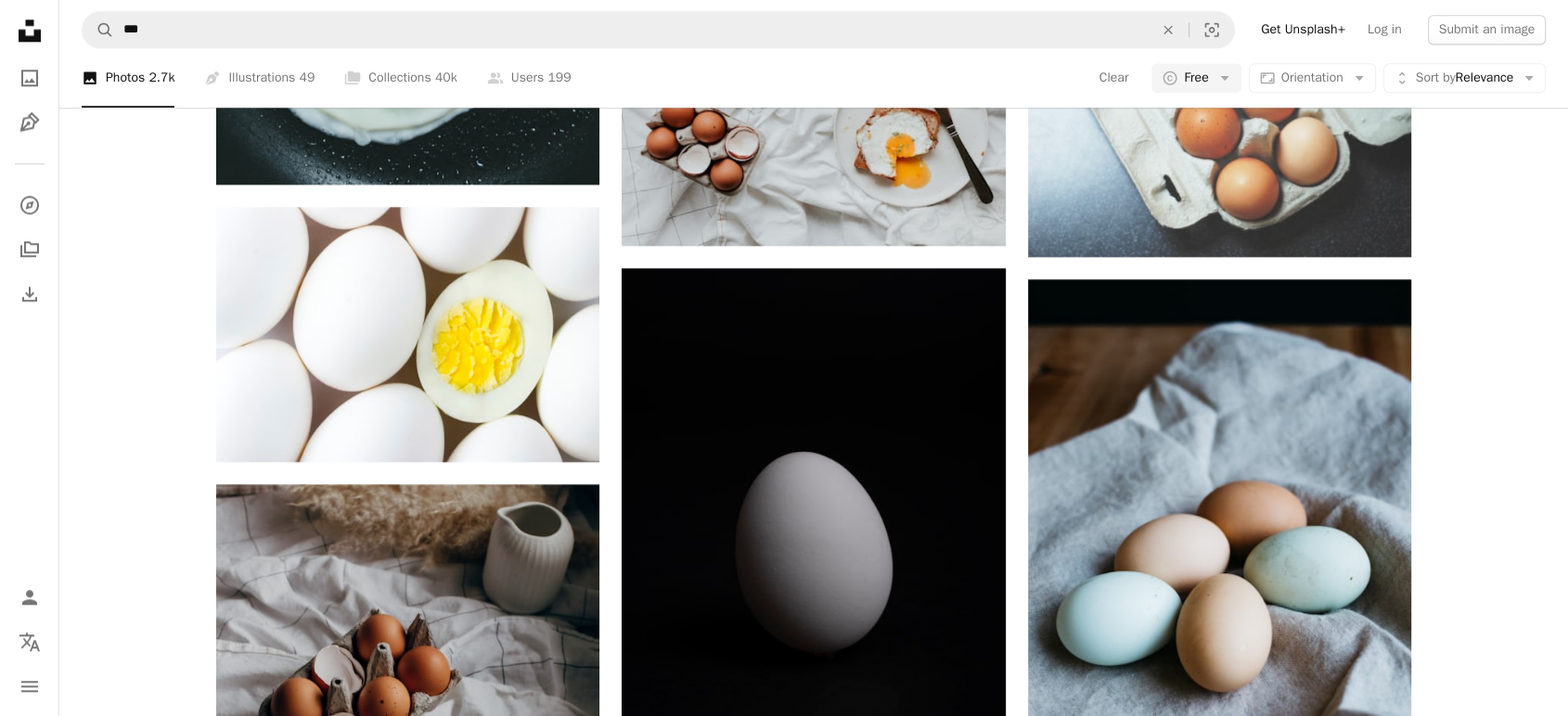 click at bounding box center (1219, 1068) 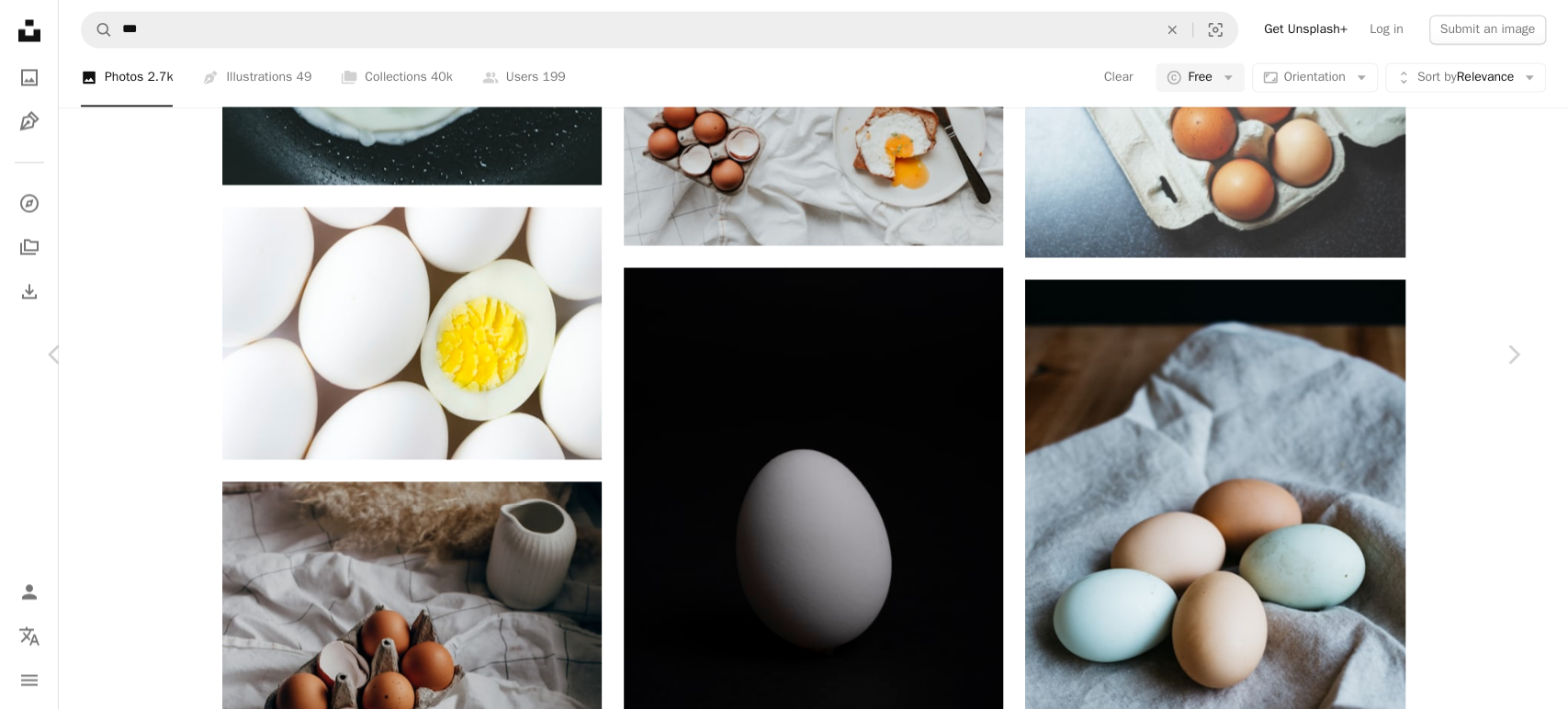 click on "An X shape Chevron left Chevron right Mockup Graphics mockupgraphics A heart A plus sign Download free Chevron down Zoom in Views 1,011,746 Downloads 9,090 A forward-right arrow Share Info icon Info More Actions High-quality photo of eggs on a white background Calendar outlined Published on  [MONTH] [DAY], [YEAR] Camera Canon, EOS 6D Safety Free to use under the  Unsplash License food natural white background raw agriculture brown eating egg diet shell organic two top view isolated chiken useful profitable white Free stock photos Browse premium related images on iStock  |  Save 20% with code UNSPLASH20 View more on iStock  ↗ Related images A heart A plus sign Mockup Graphics Arrow pointing down A heart A plus sign [FIRST] [LAST] Available for hire A checkmark inside of a circle Arrow pointing down Plus sign for Unsplash+ A heart A plus sign [FIRST] [LAST] For  Unsplash+ A lock Download A heart A plus sign [FIRST] [LAST] Arrow pointing down A heart A plus sign [FIRST] [LAST] Arrow pointing down A heart" at bounding box center (784, 5459) 